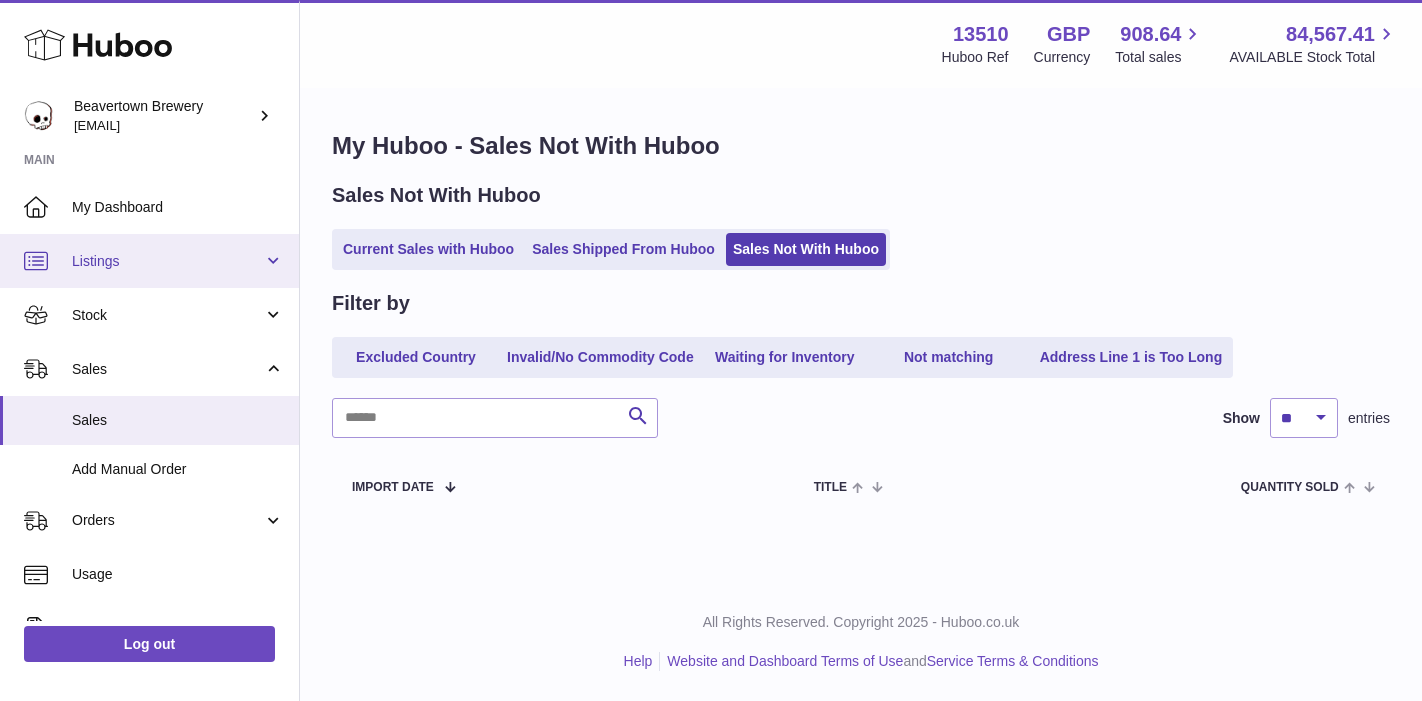 scroll, scrollTop: 0, scrollLeft: 0, axis: both 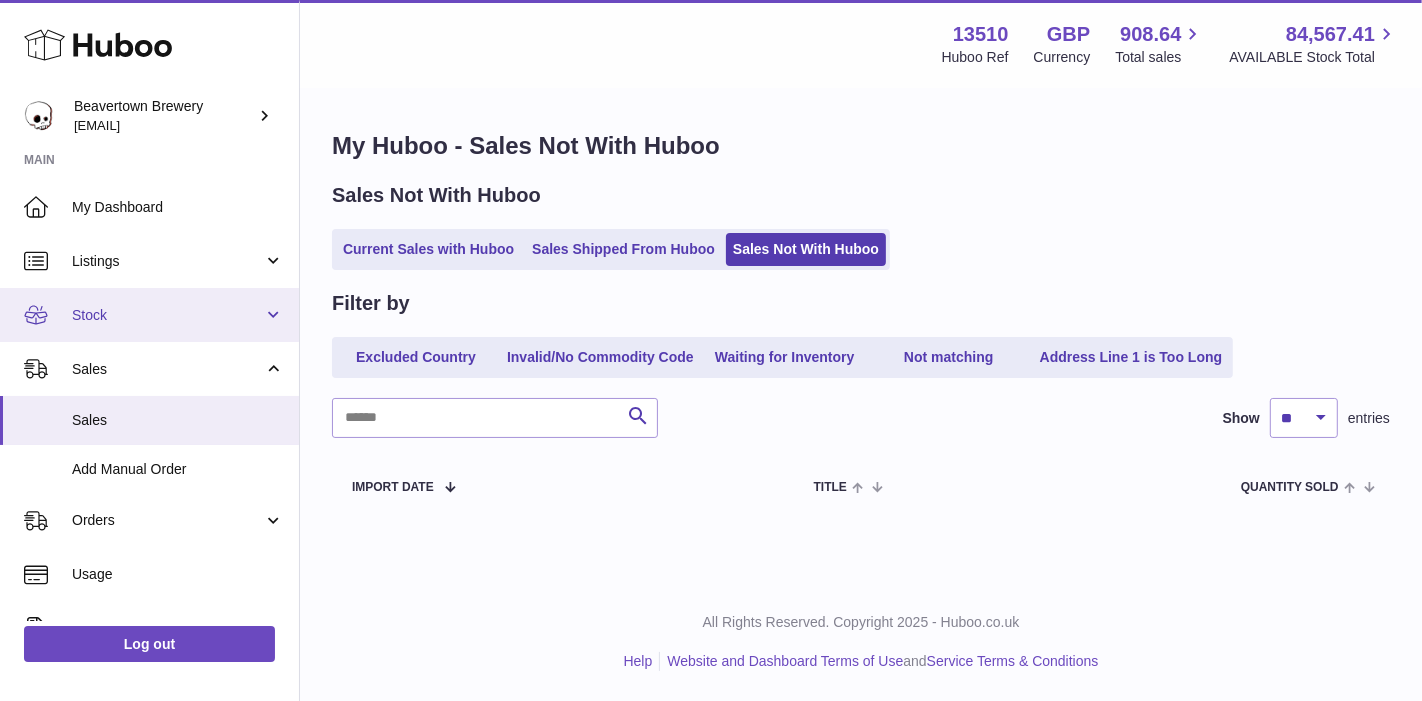 click on "Stock" at bounding box center (167, 315) 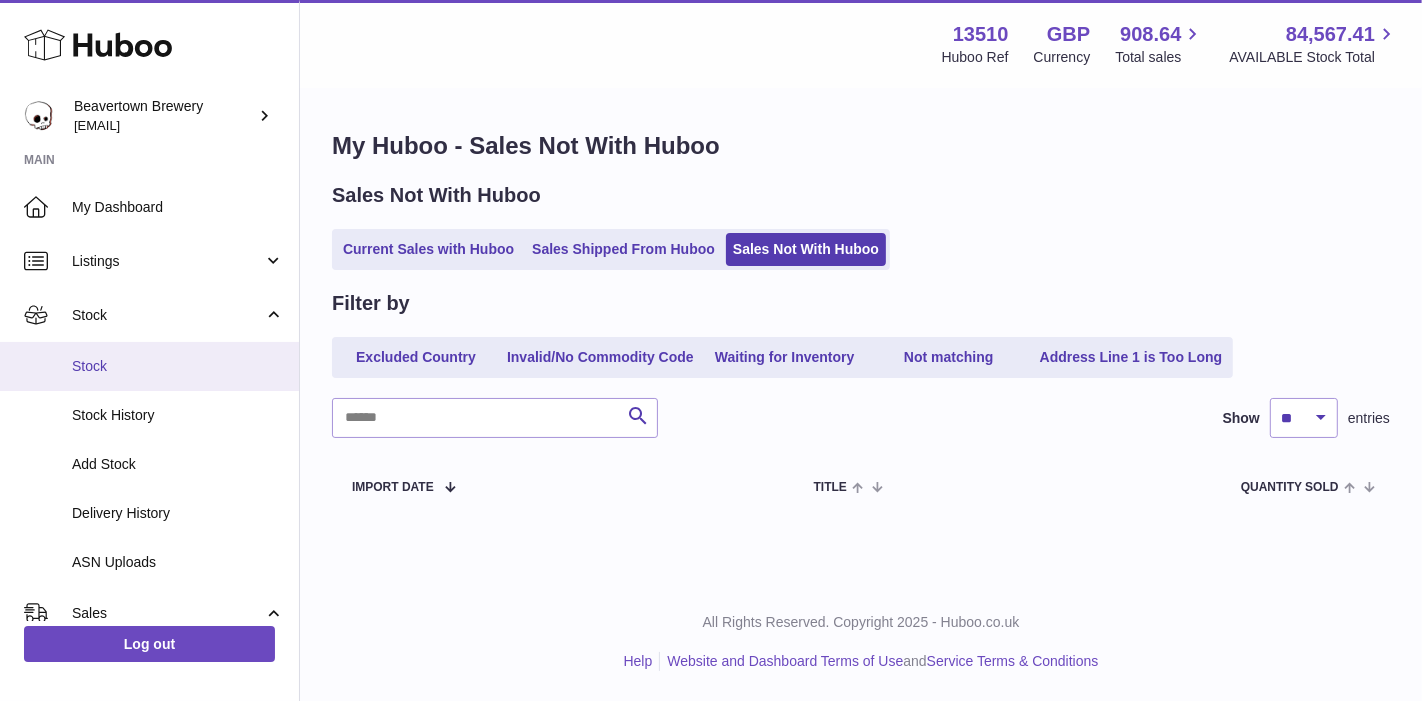 click on "Stock" at bounding box center (178, 366) 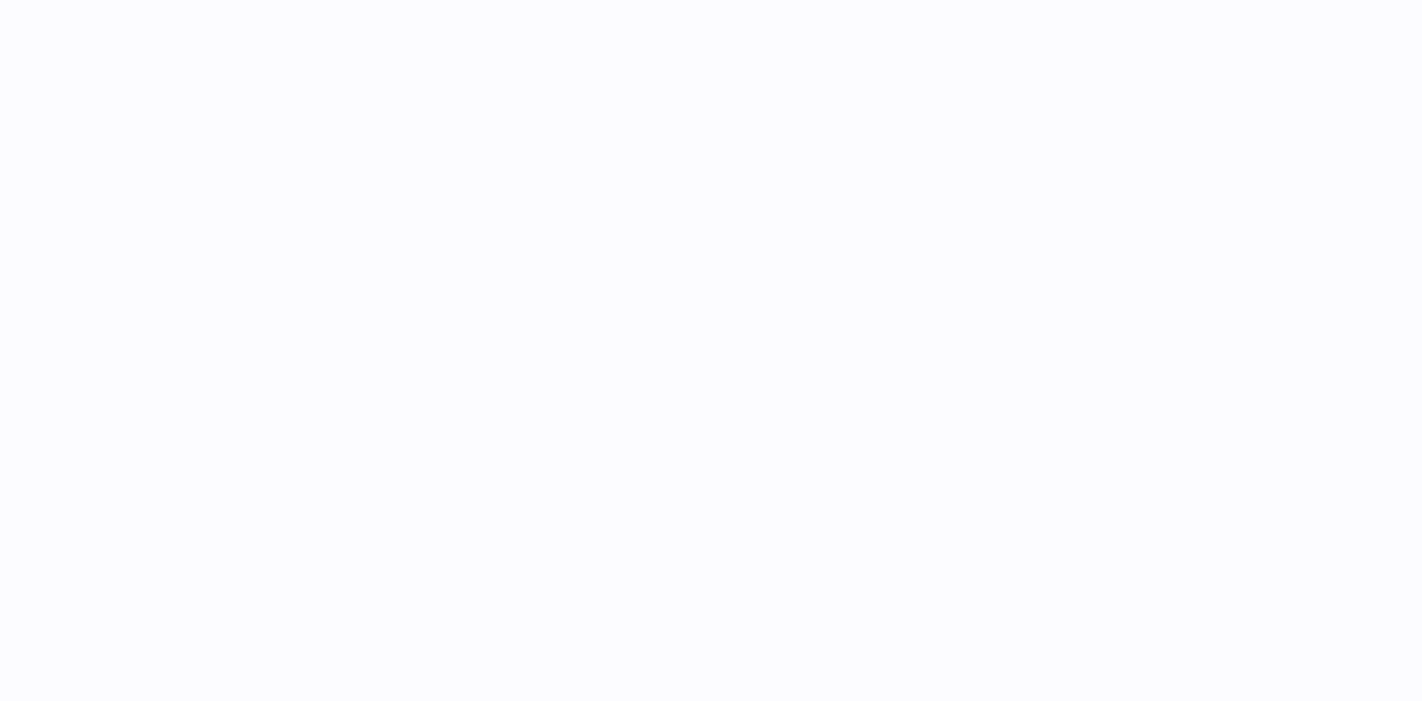 scroll, scrollTop: 0, scrollLeft: 0, axis: both 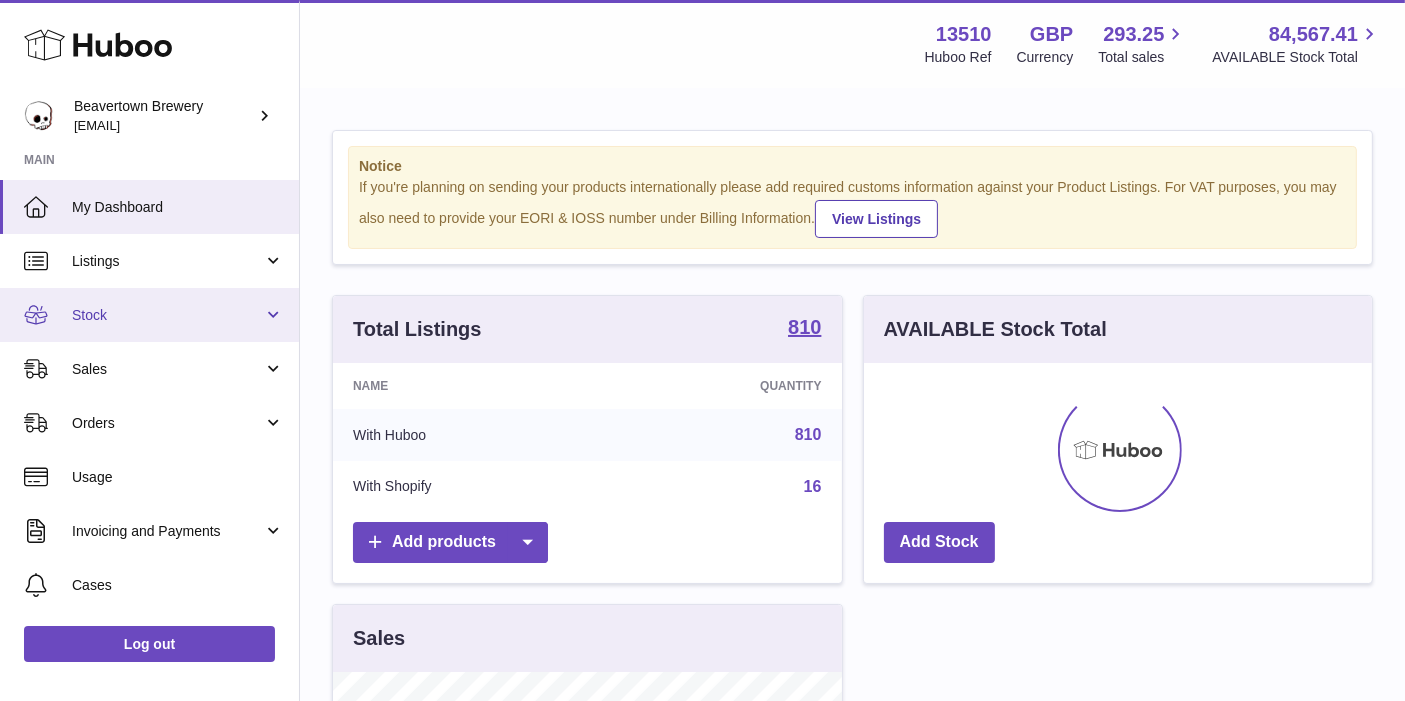 click on "Stock" at bounding box center (167, 315) 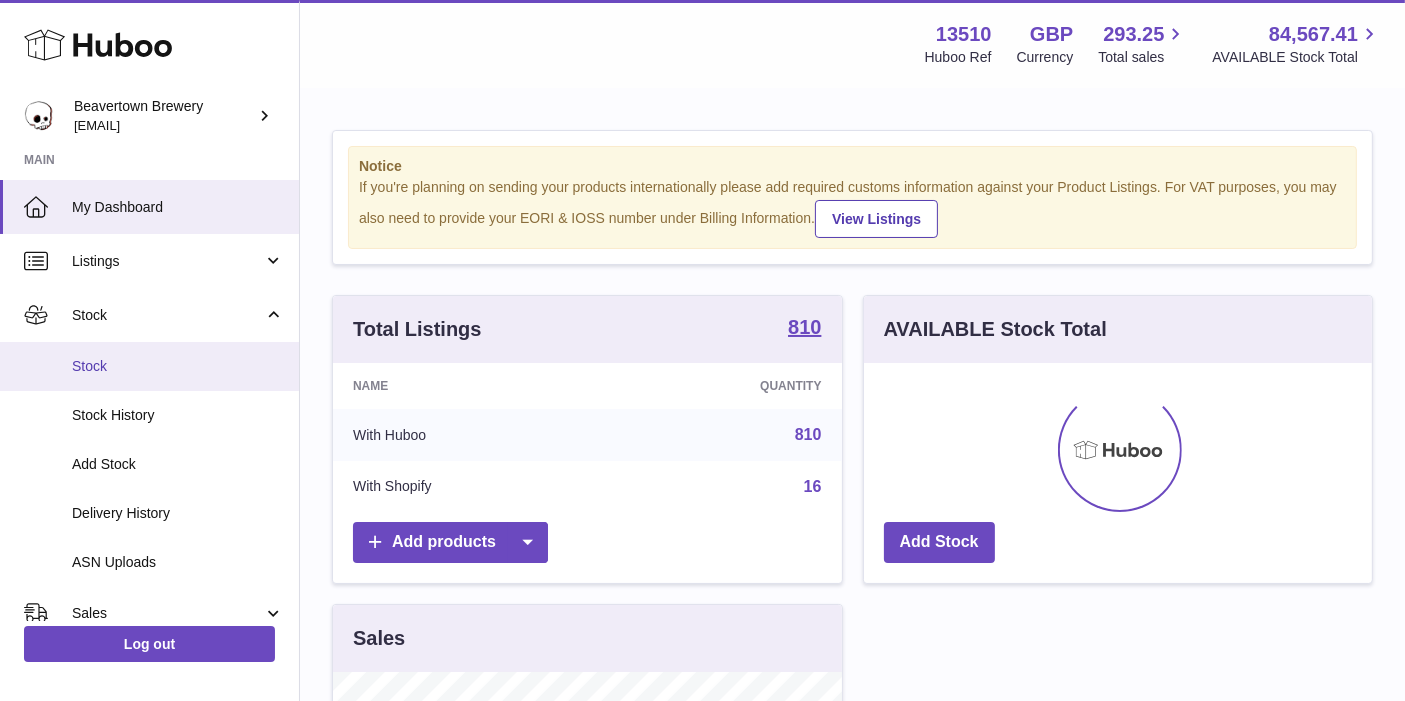 click on "Stock" at bounding box center [178, 366] 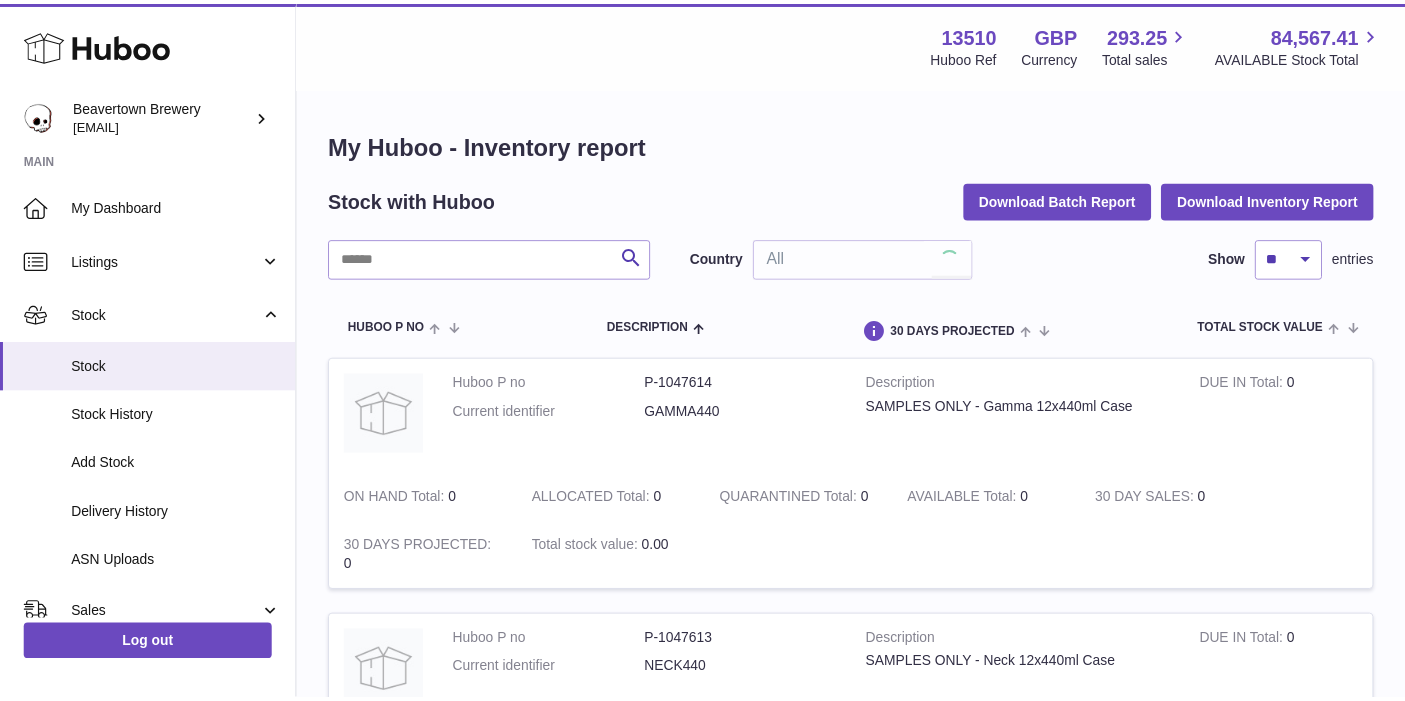 scroll, scrollTop: 0, scrollLeft: 0, axis: both 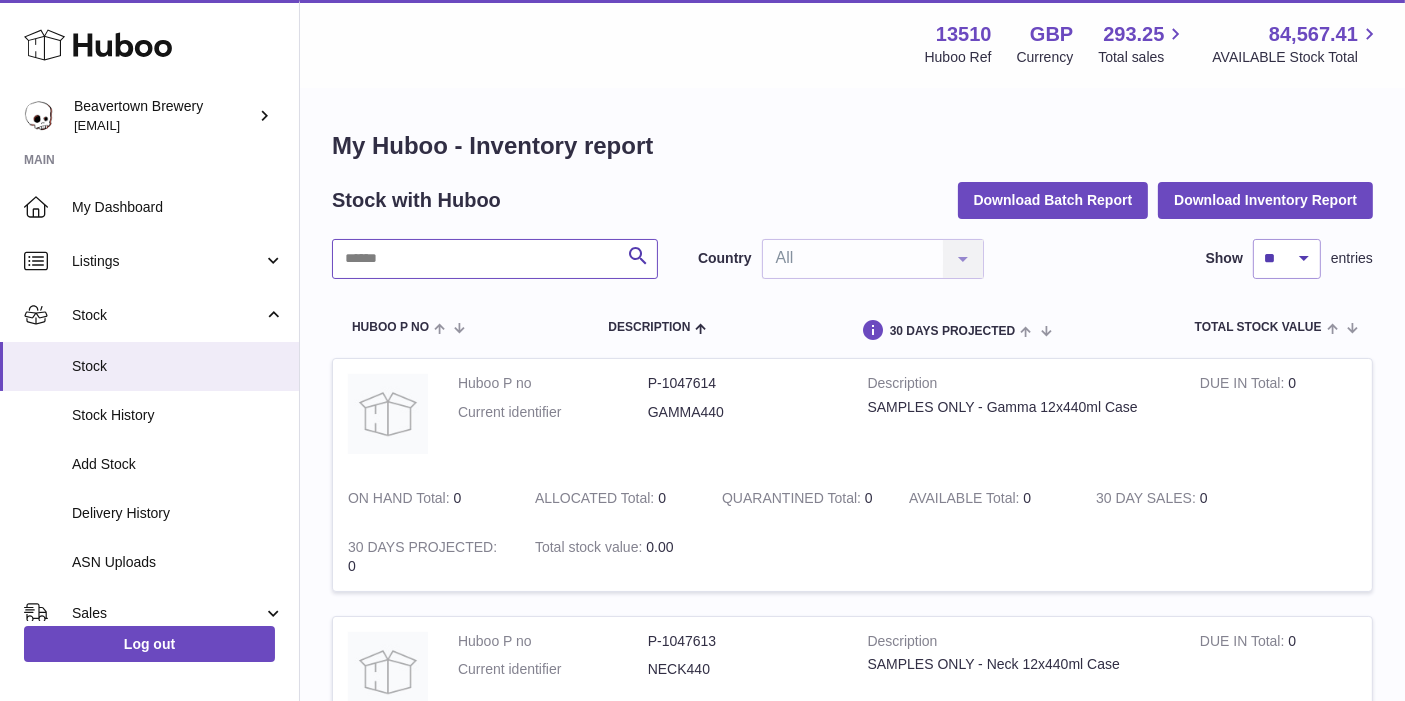 click at bounding box center [495, 259] 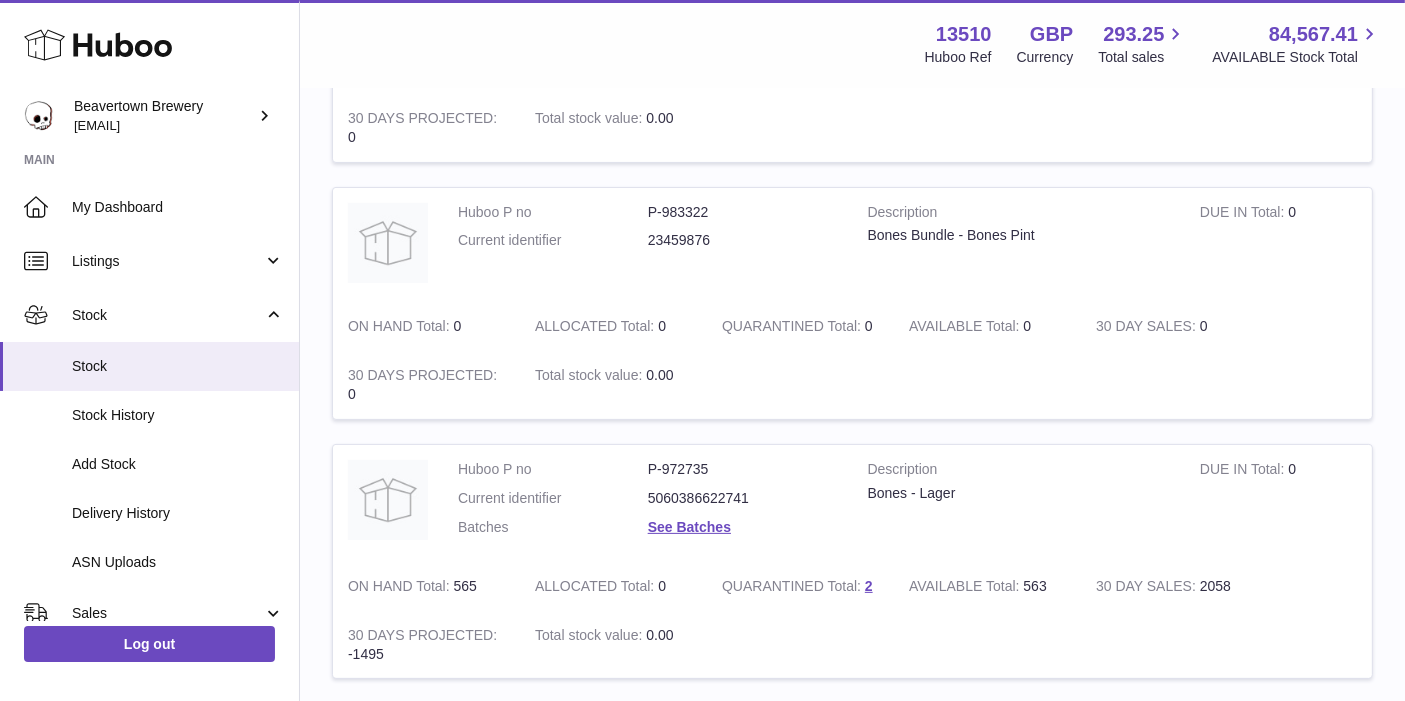 scroll, scrollTop: 555, scrollLeft: 0, axis: vertical 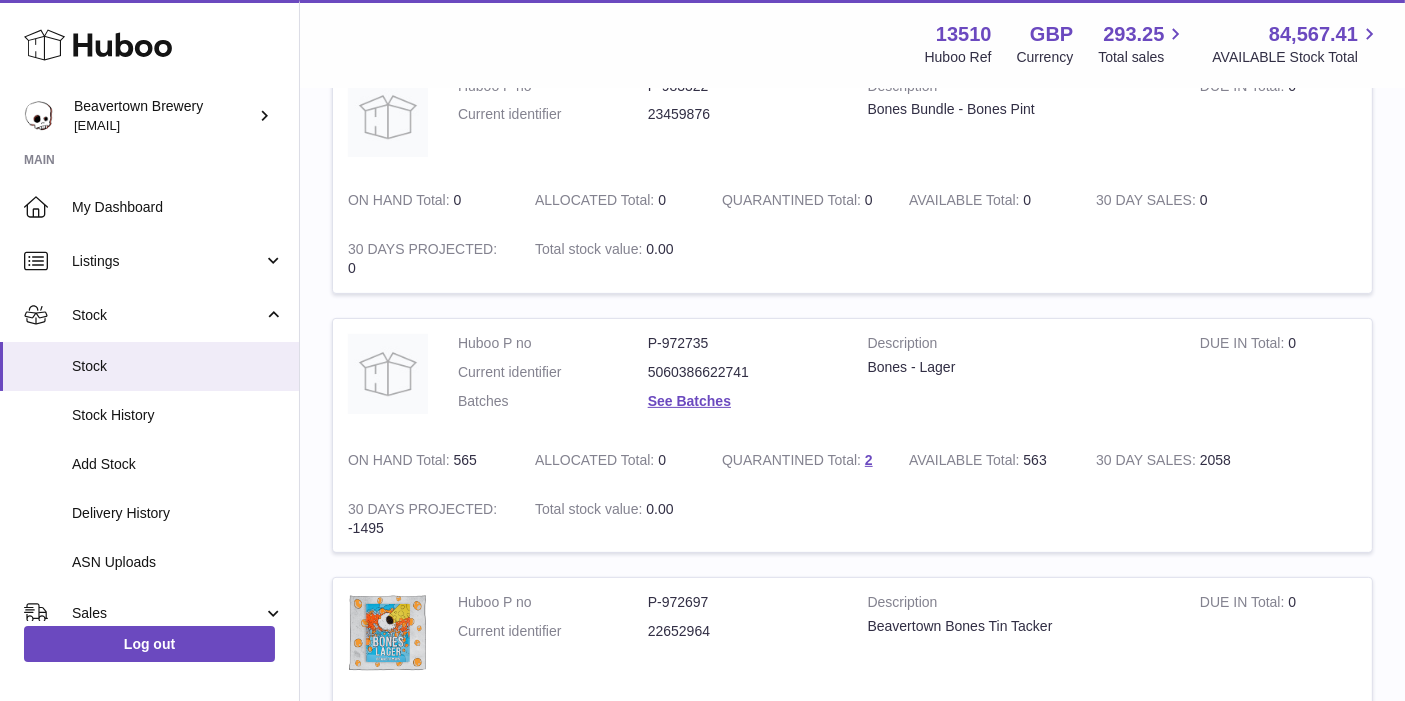 type on "****" 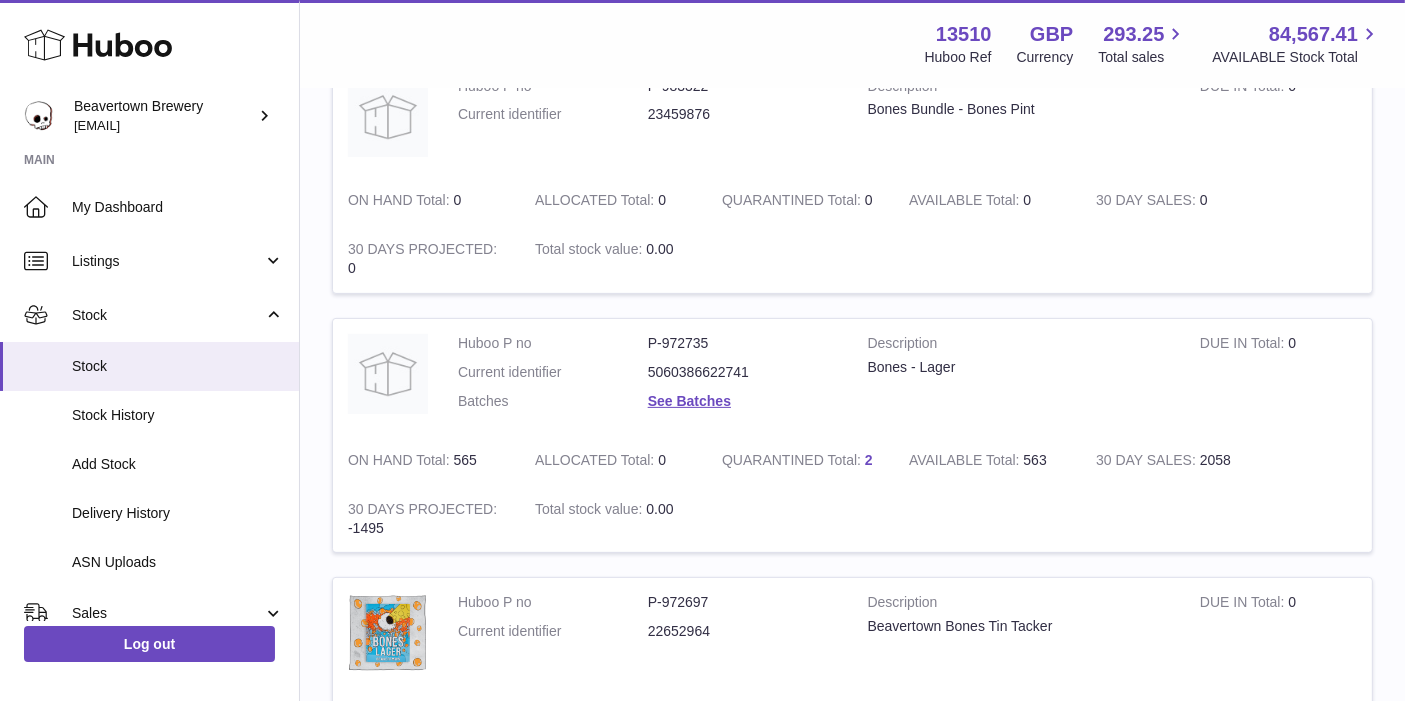 click on "2" at bounding box center (869, 460) 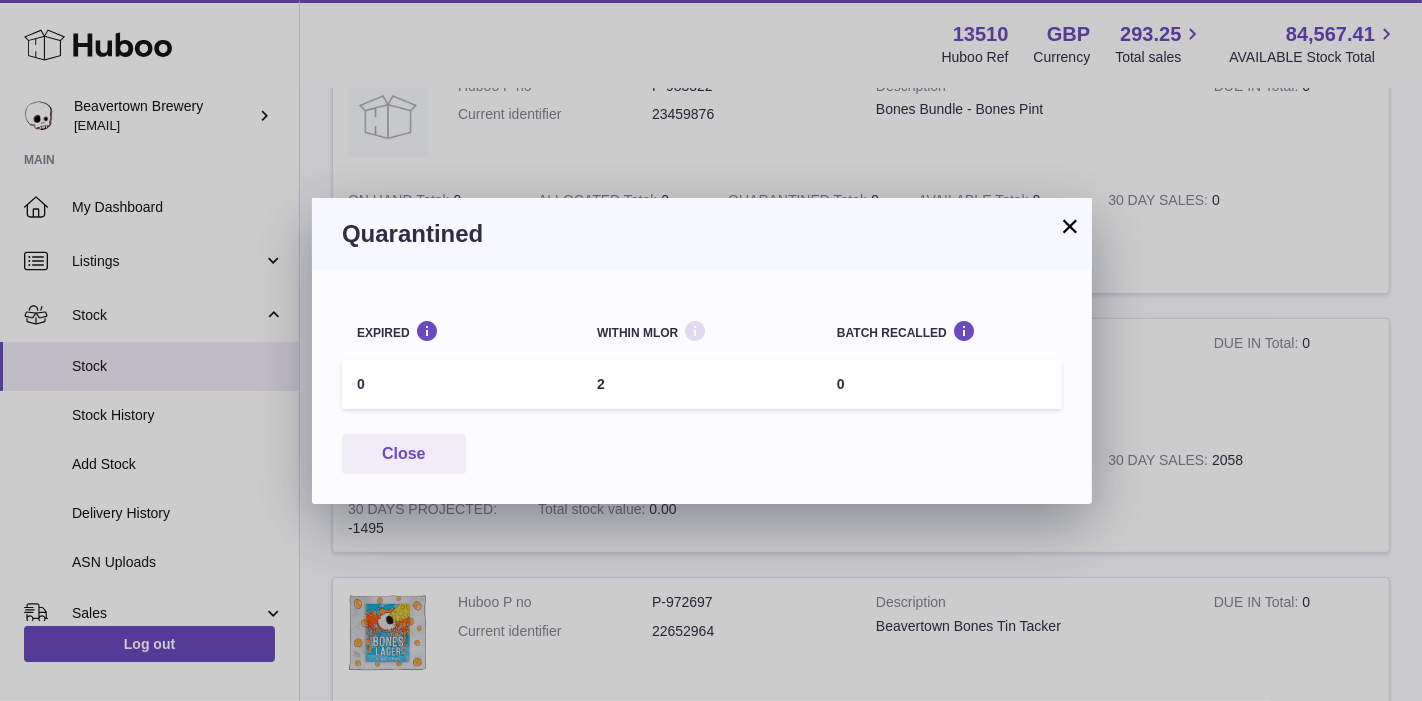 click at bounding box center [695, 331] 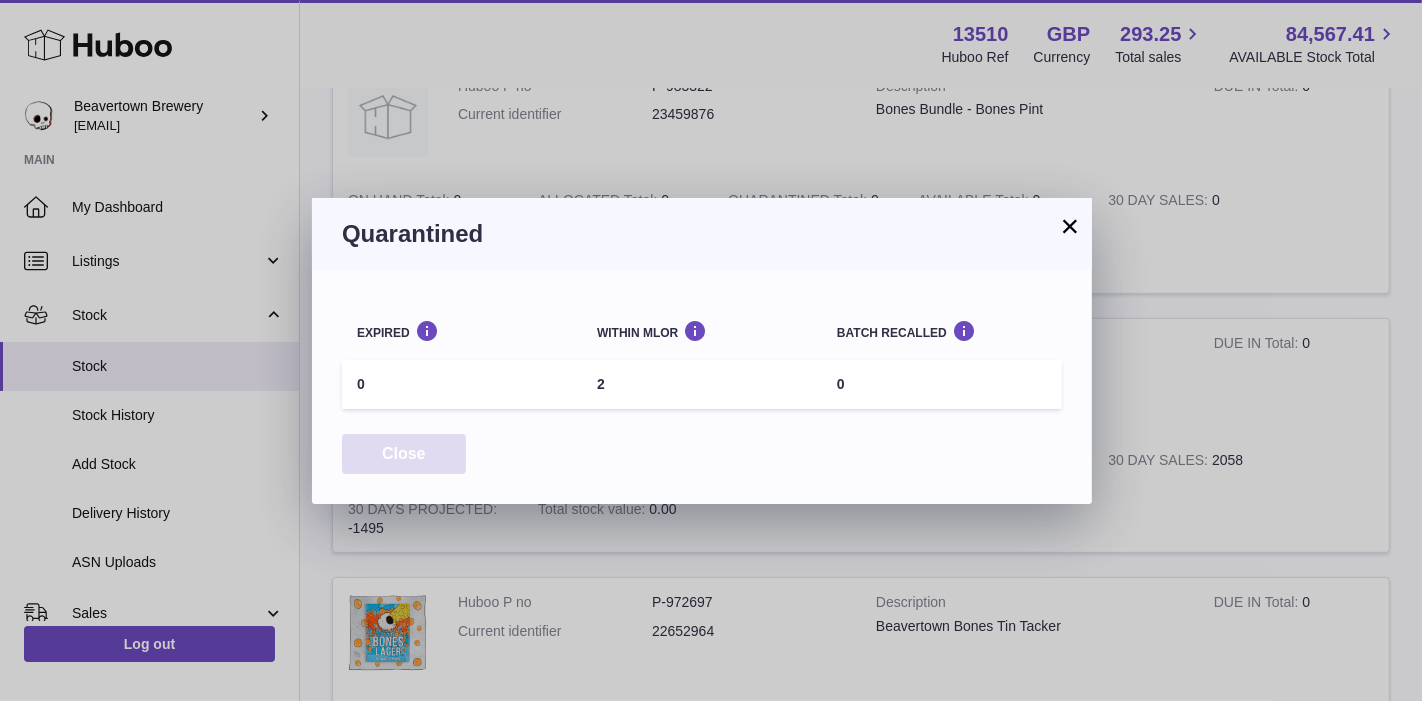 click on "Close" at bounding box center [404, 454] 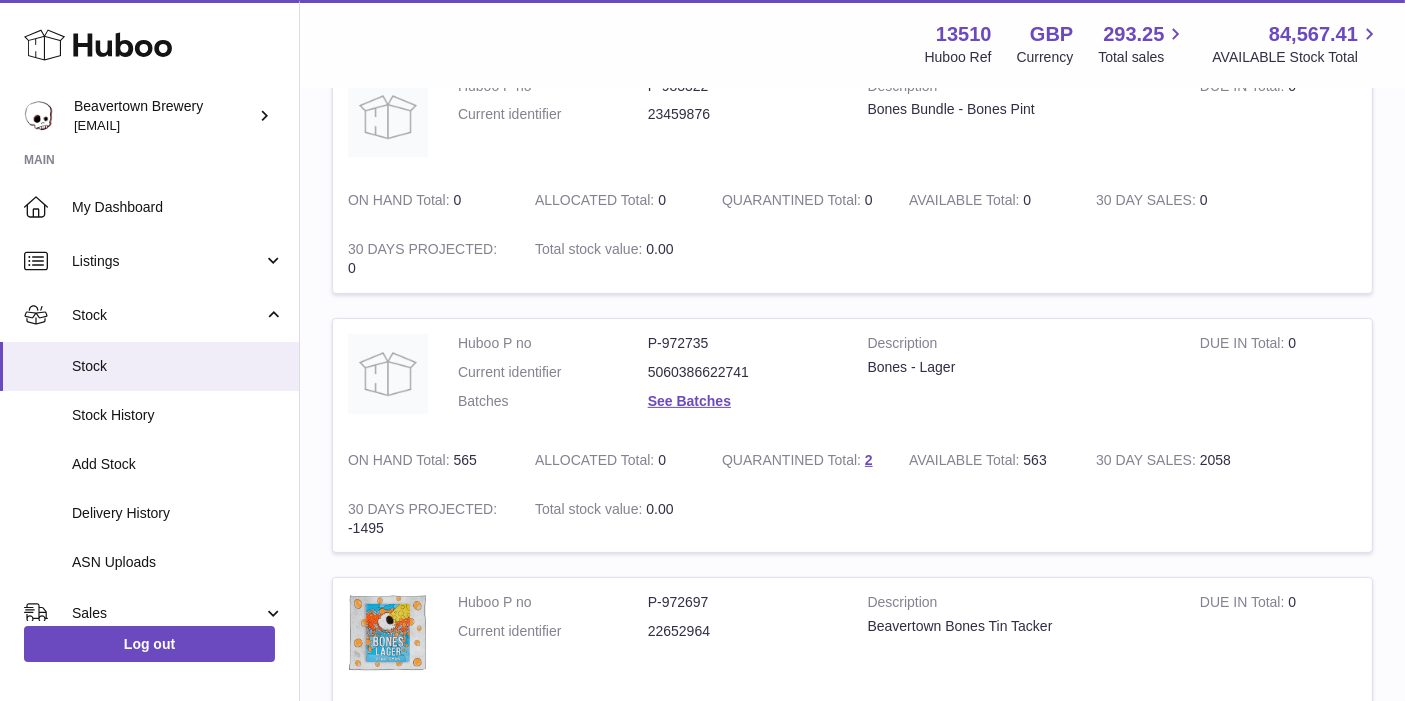 click on "ALLOCATED Total" at bounding box center (596, 462) 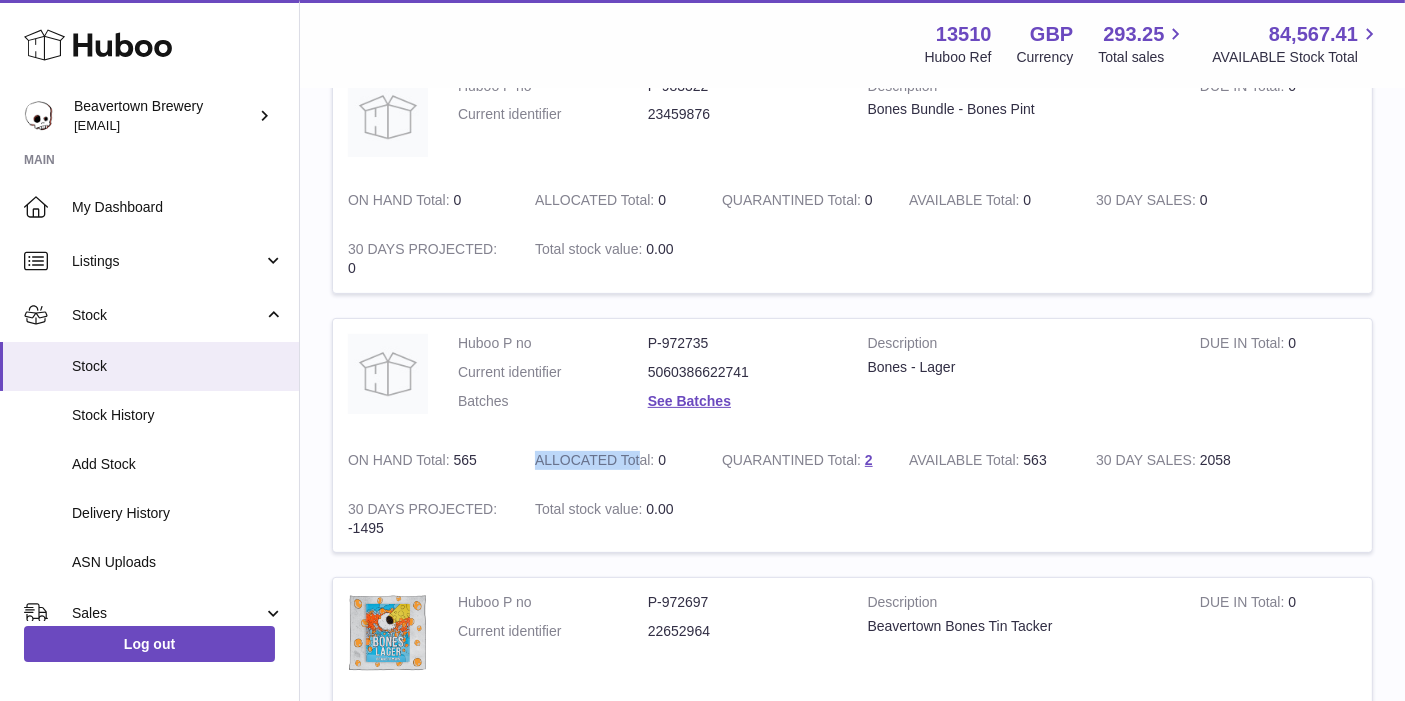 drag, startPoint x: 537, startPoint y: 422, endPoint x: 636, endPoint y: 412, distance: 99.50377 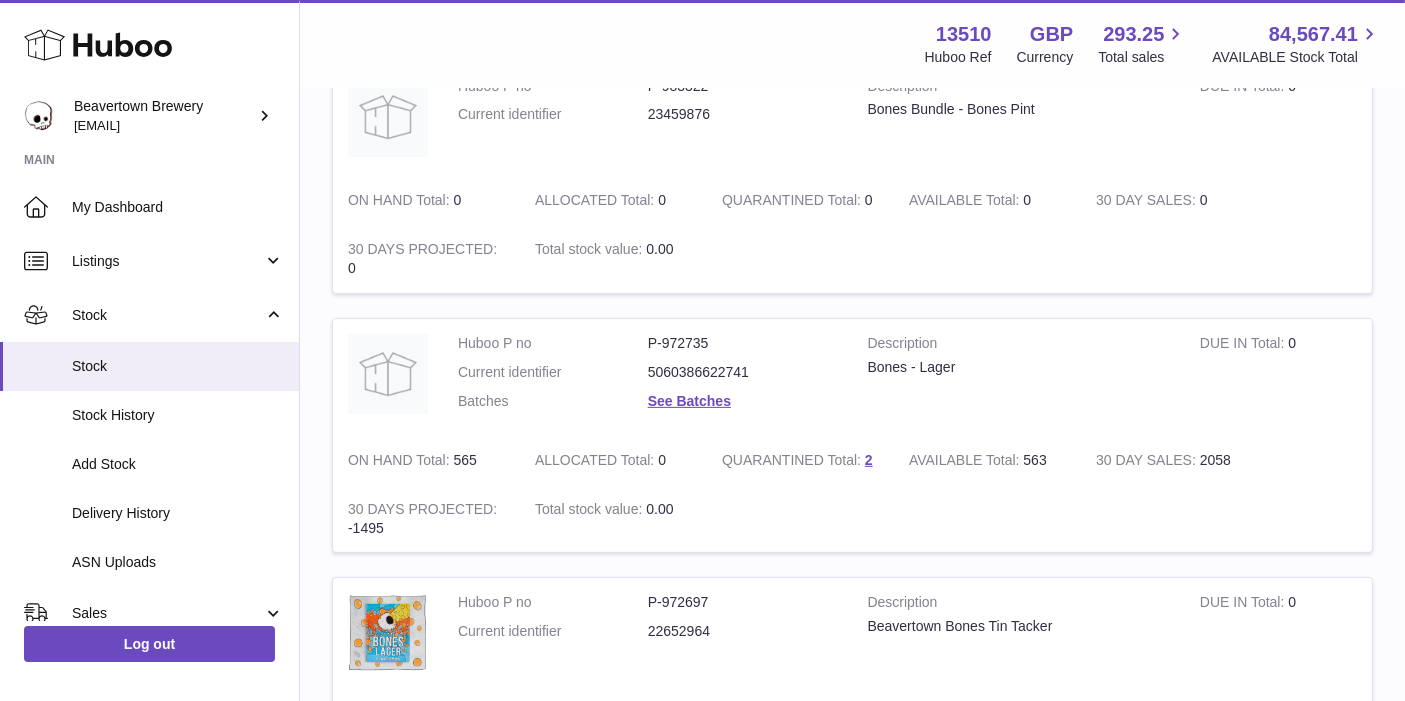 click on "AVAILABLE Total
563" at bounding box center [987, 460] 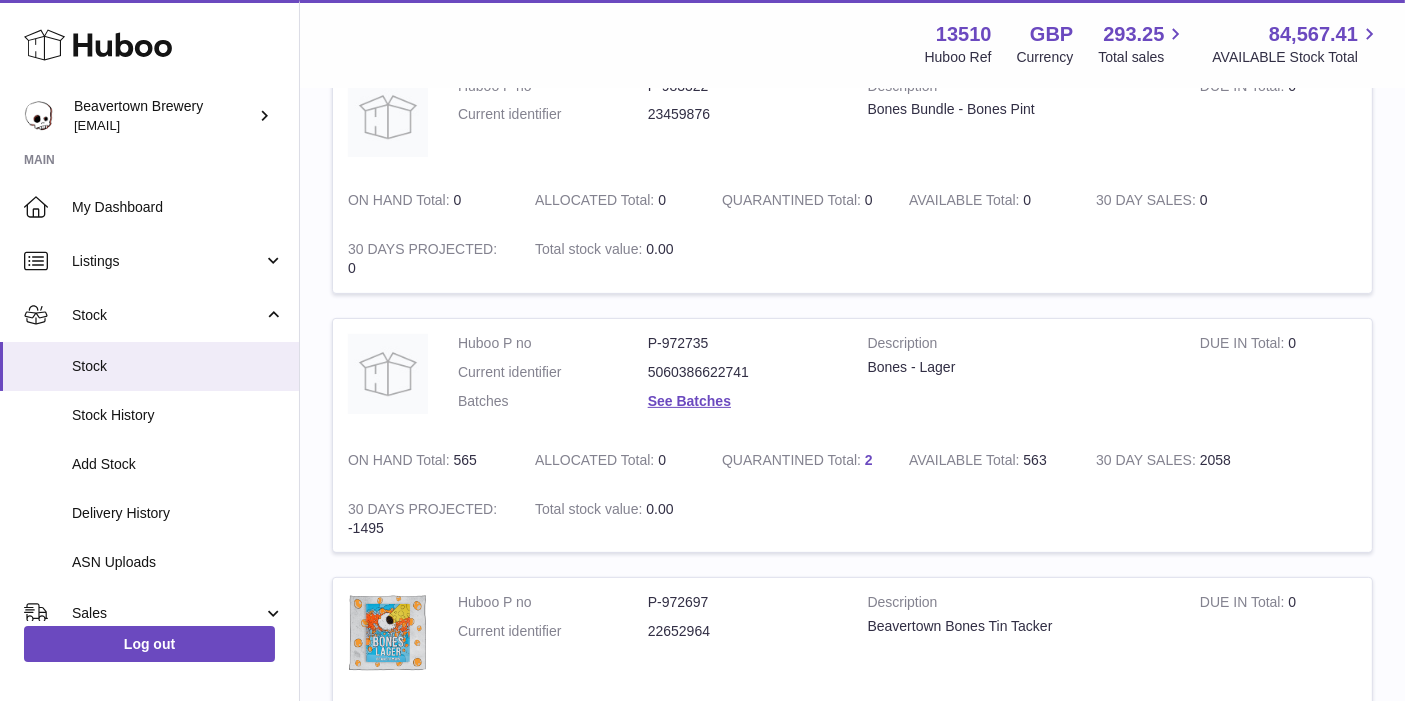 click on "2" at bounding box center [869, 460] 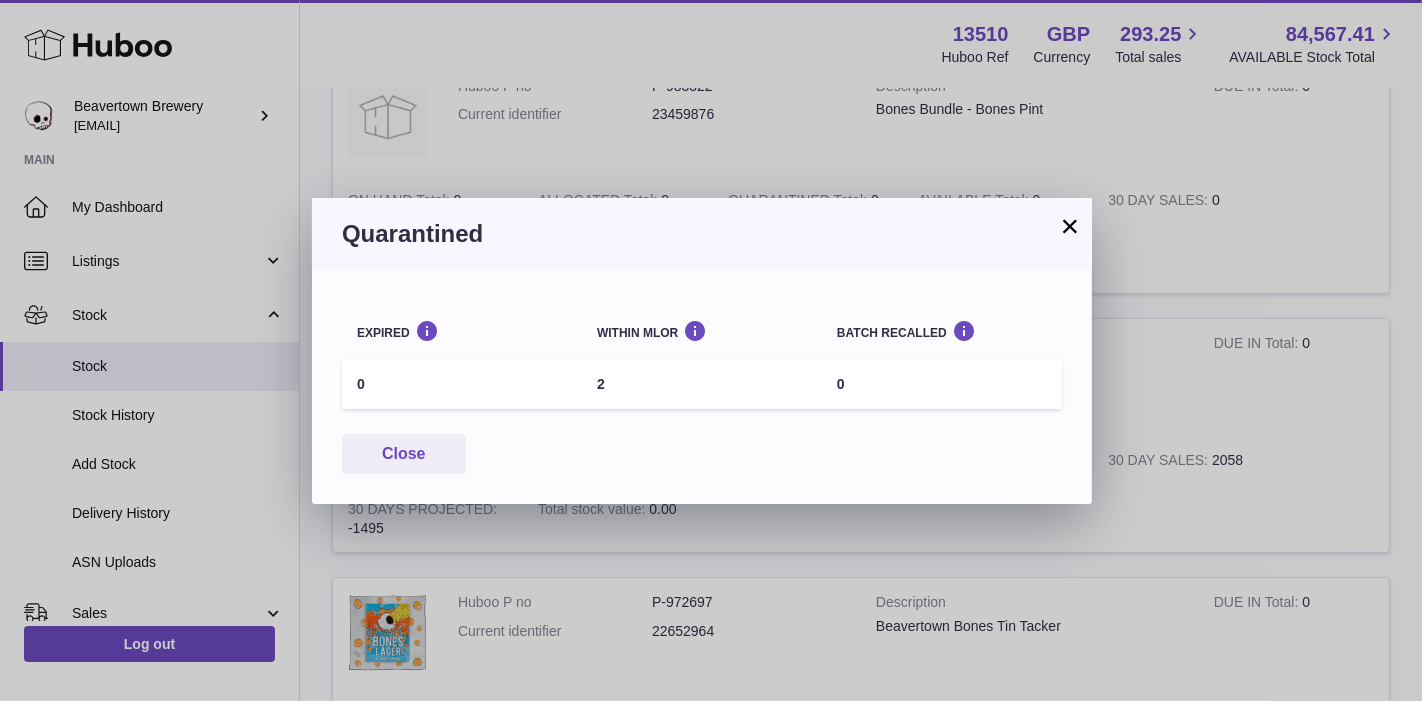 click on "Close" at bounding box center (702, 454) 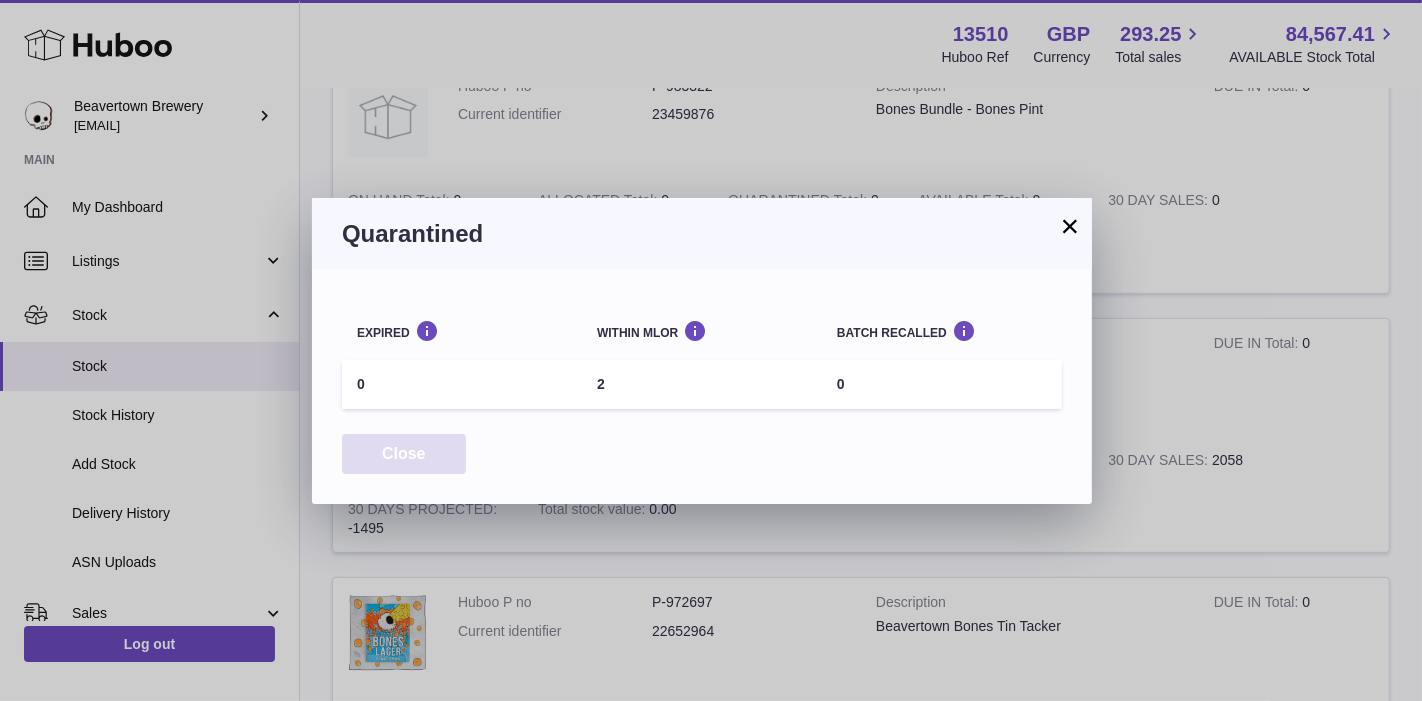 click on "Close" at bounding box center [404, 454] 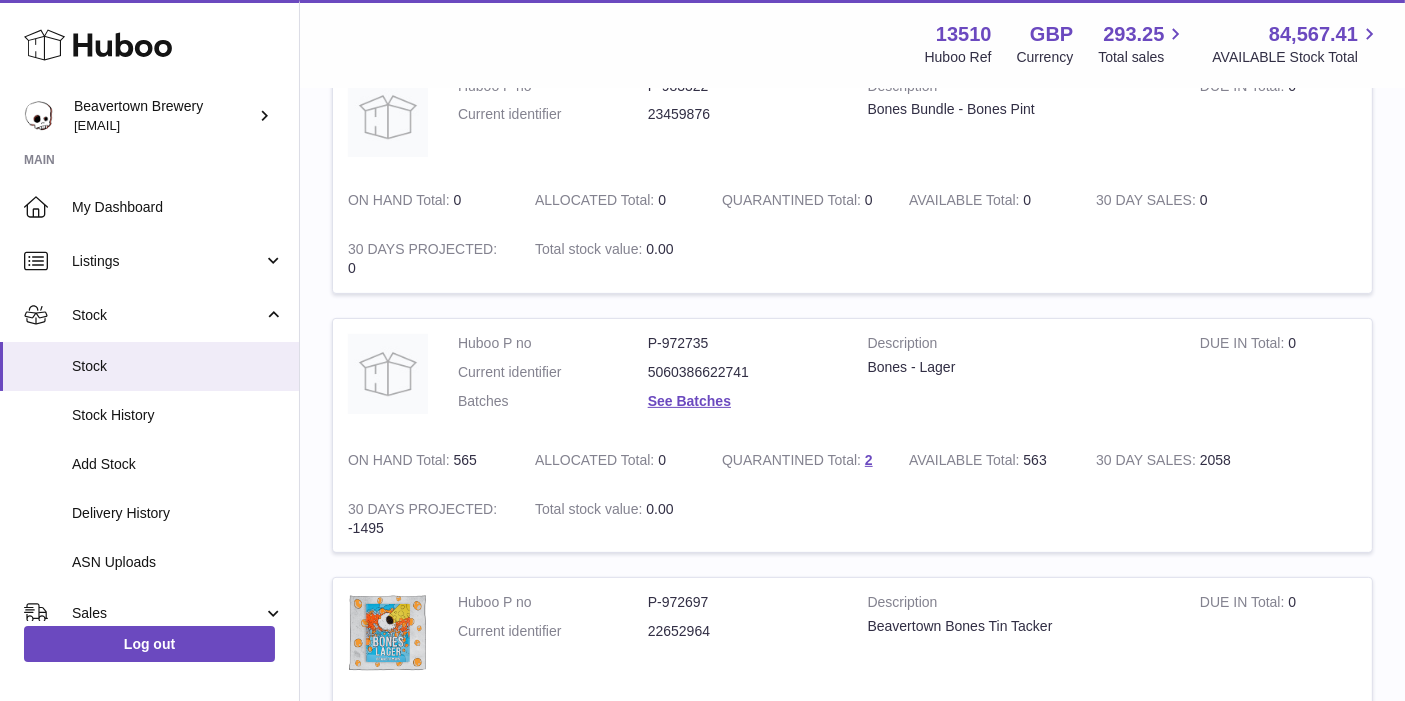 click on "Description   Bones - Lager" at bounding box center (1019, 377) 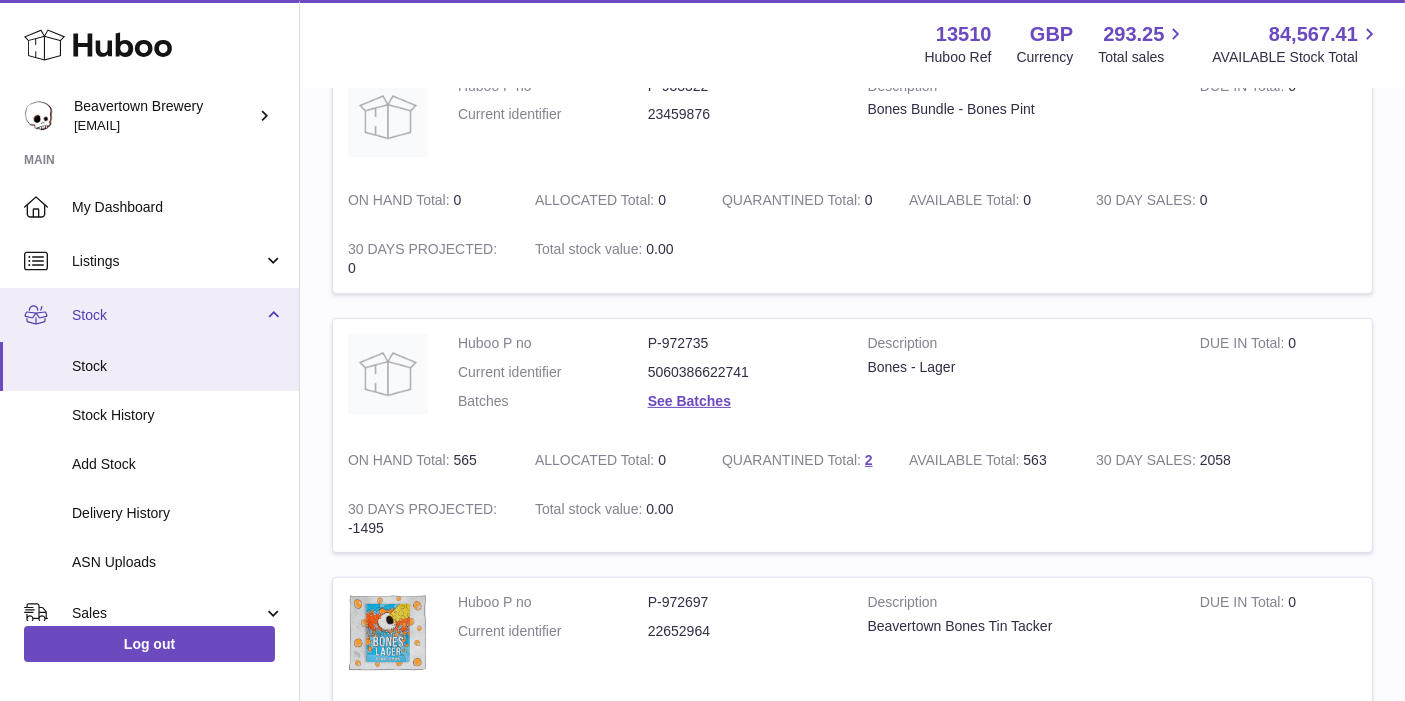 click on "Stock" at bounding box center (167, 315) 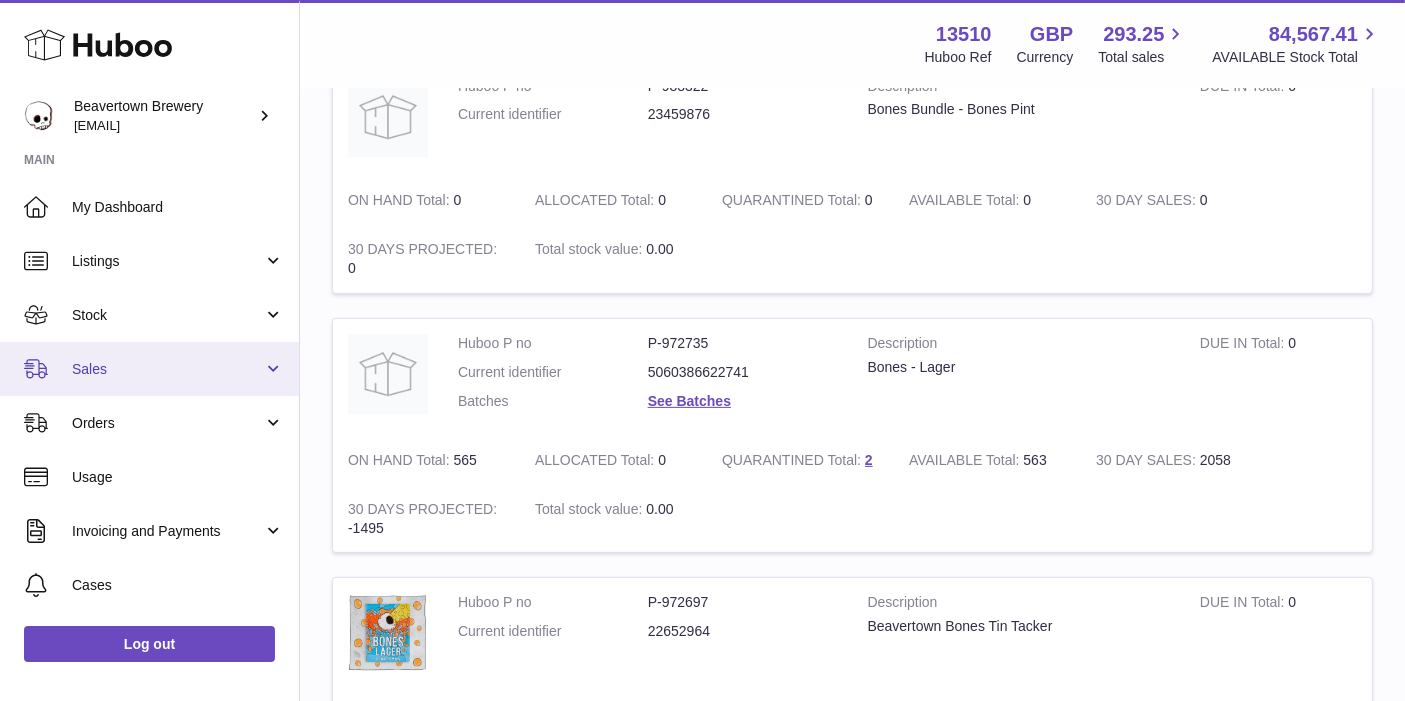 click on "Sales" at bounding box center [149, 369] 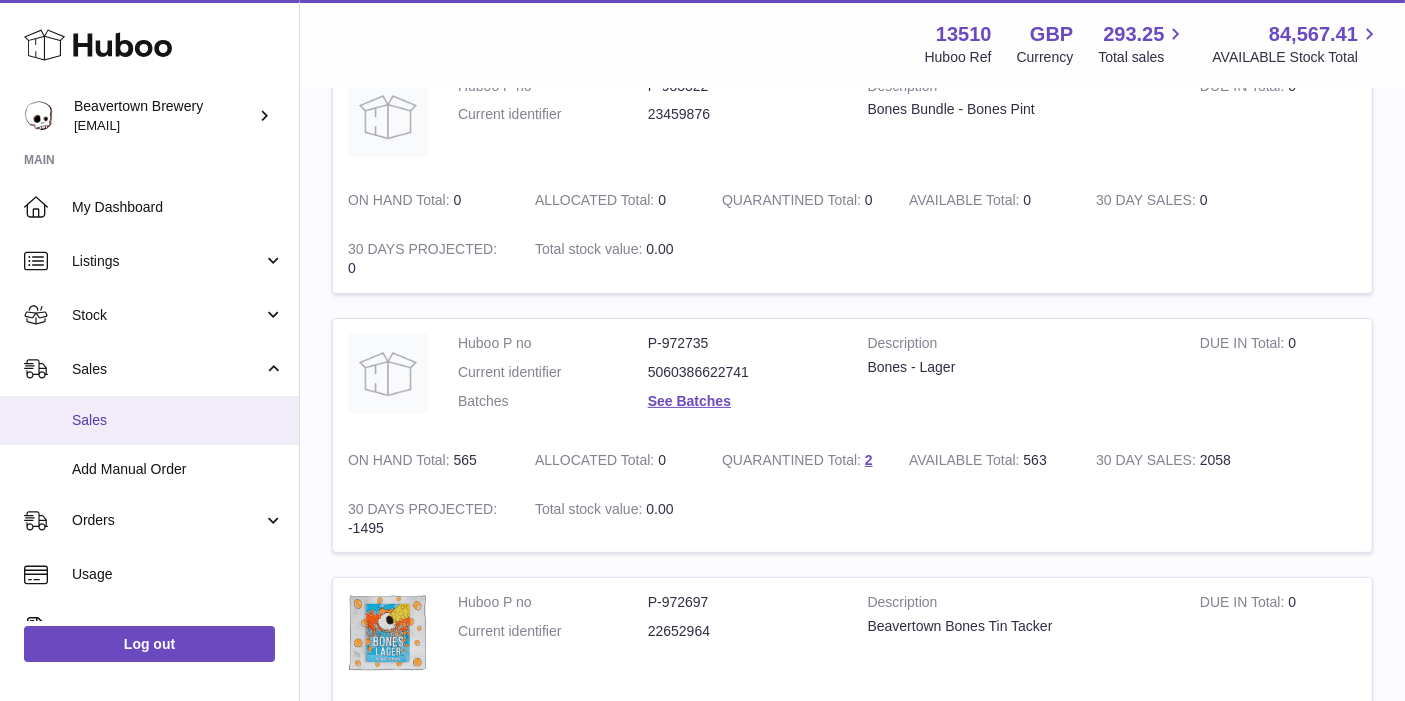 click on "Sales" at bounding box center [178, 420] 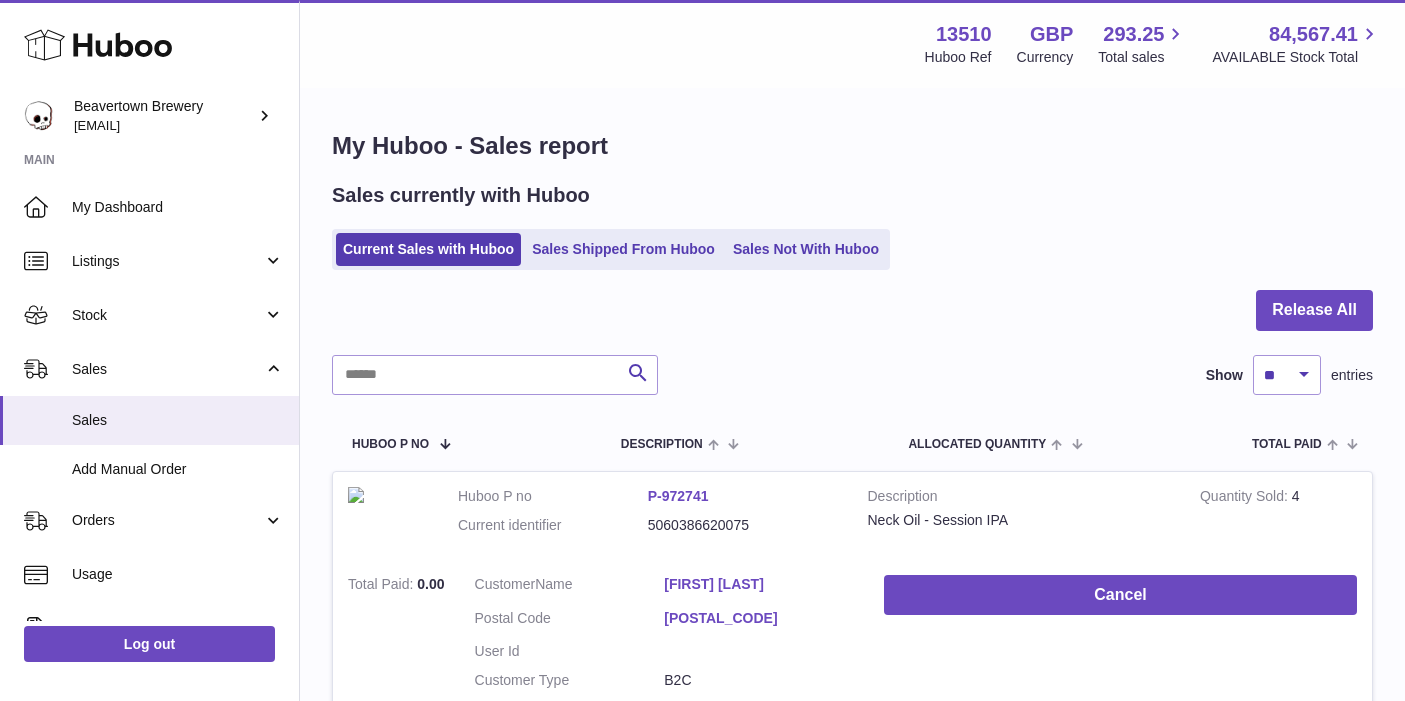 scroll, scrollTop: 0, scrollLeft: 0, axis: both 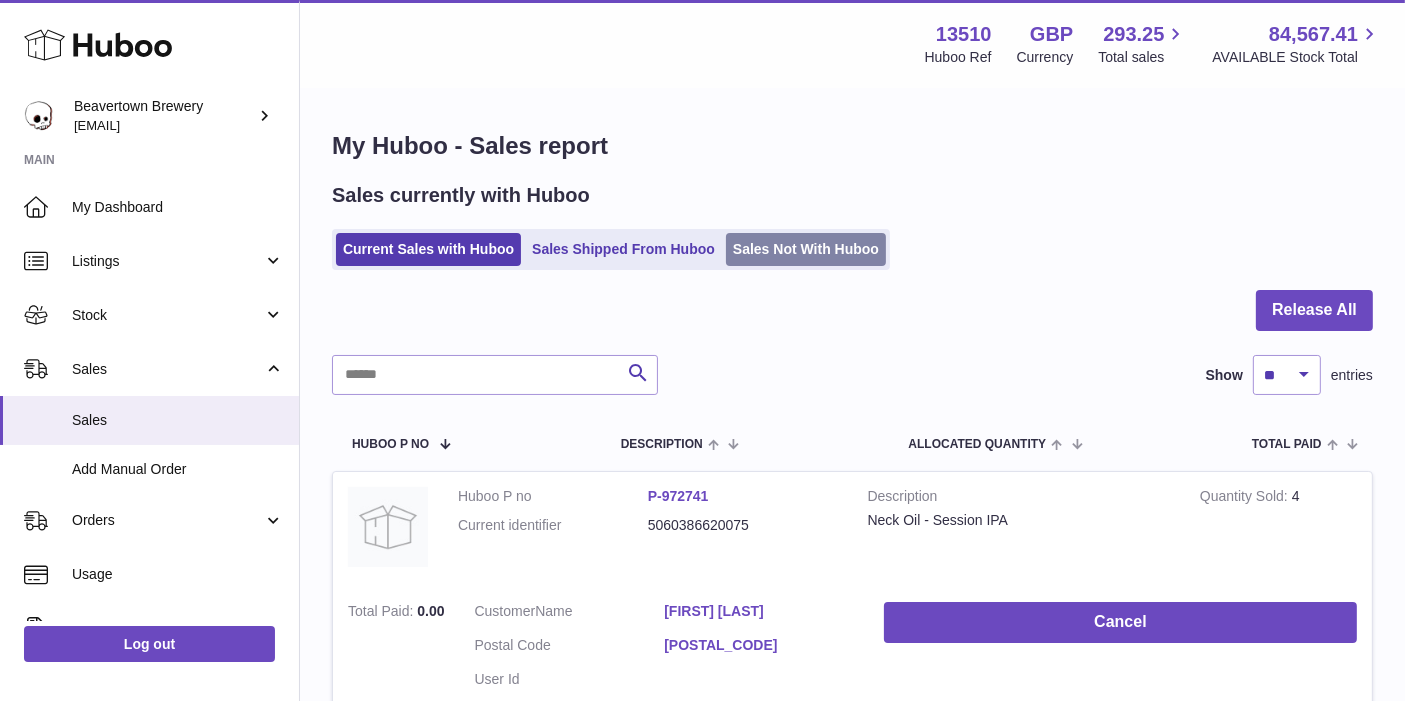 click on "Sales Not With Huboo" at bounding box center [806, 249] 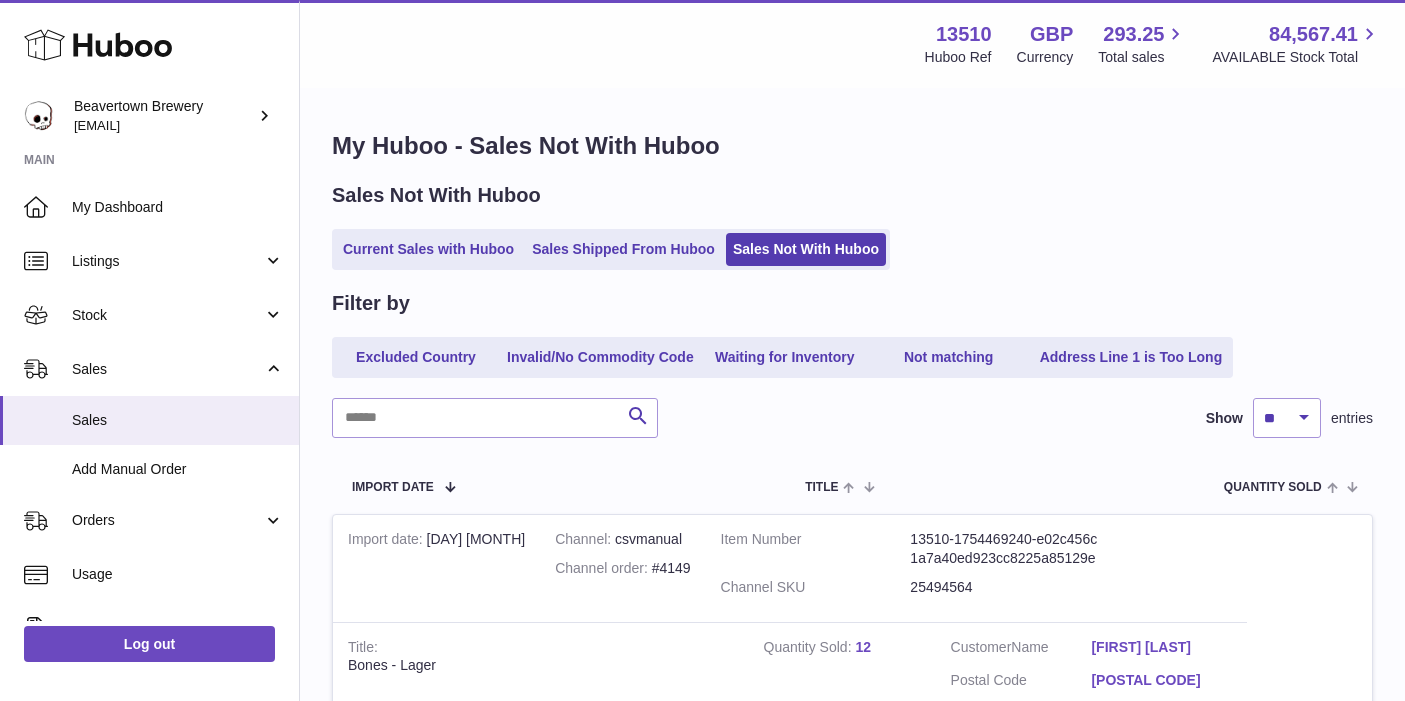 scroll, scrollTop: 0, scrollLeft: 0, axis: both 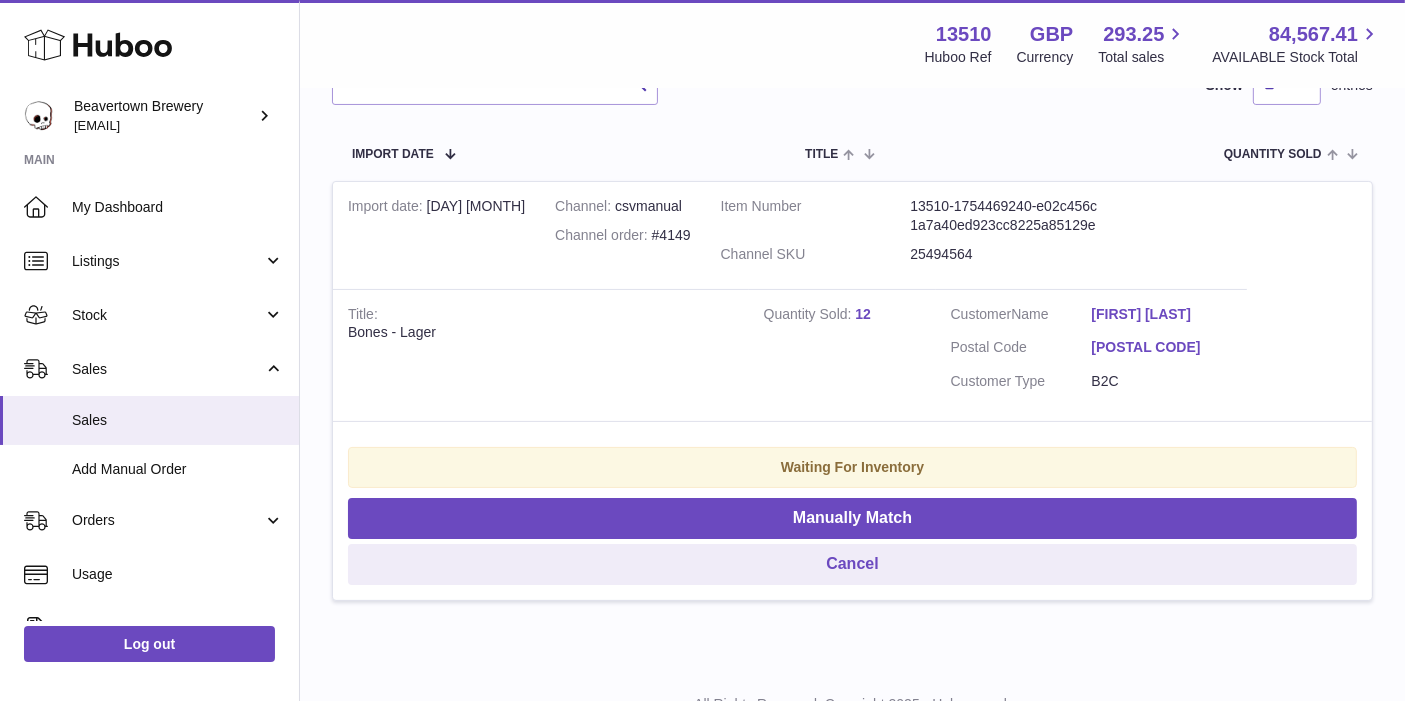 click on "13510-1754469240-e02c456c1a7a40ed923cc8225a85129e" at bounding box center (1005, 216) 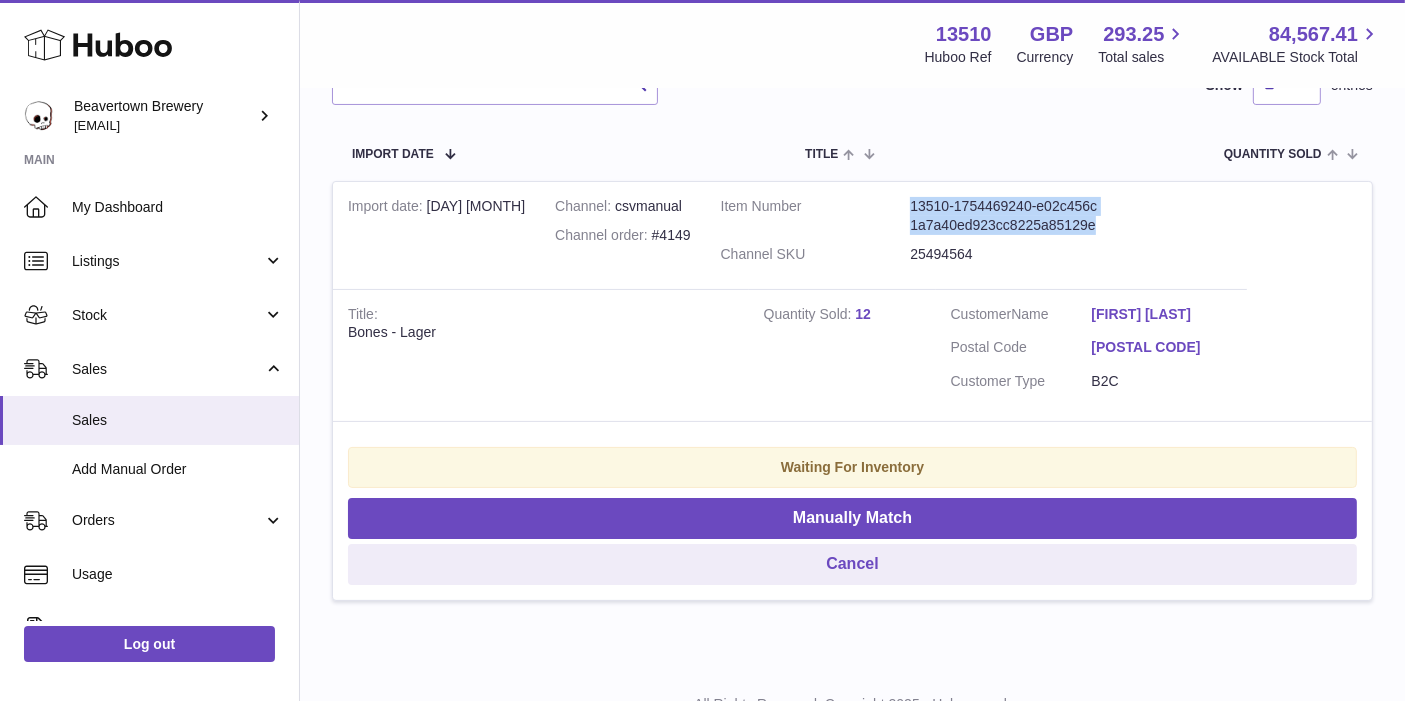 drag, startPoint x: 947, startPoint y: 247, endPoint x: 887, endPoint y: 201, distance: 75.60423 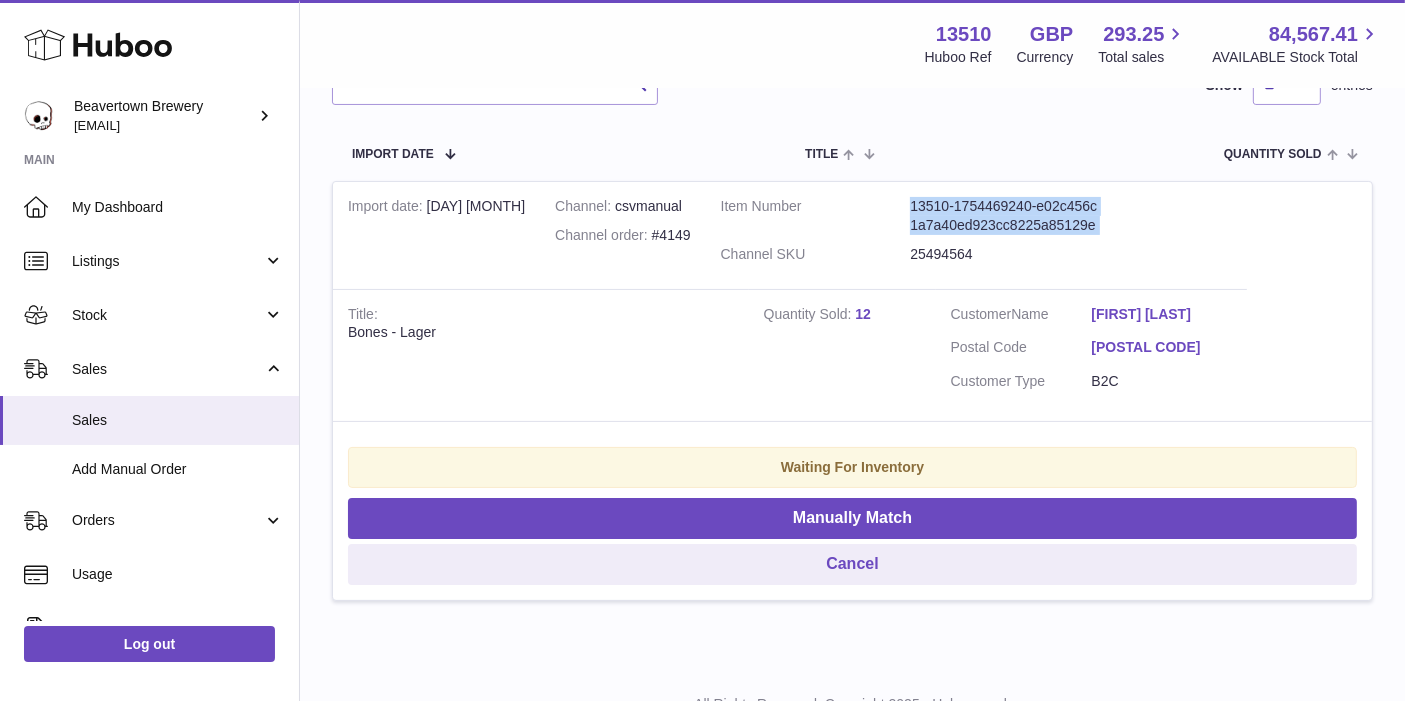 click on "13510-1754469240-e02c456c1a7a40ed923cc8225a85129e" at bounding box center [1005, 216] 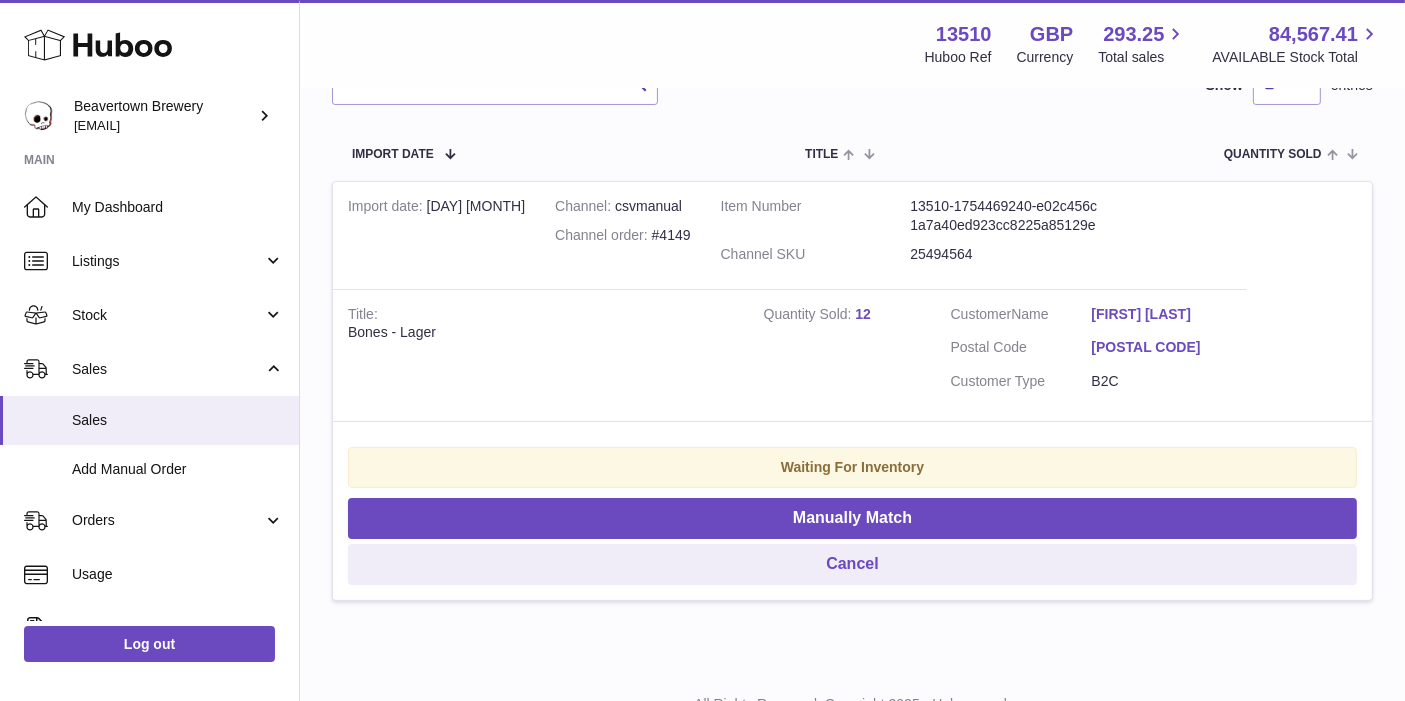 click on "Item Number   13510-1754469240-e02c456c1a7a40ed923cc8225a85129e   Channel SKU   25494564" at bounding box center (911, 235) 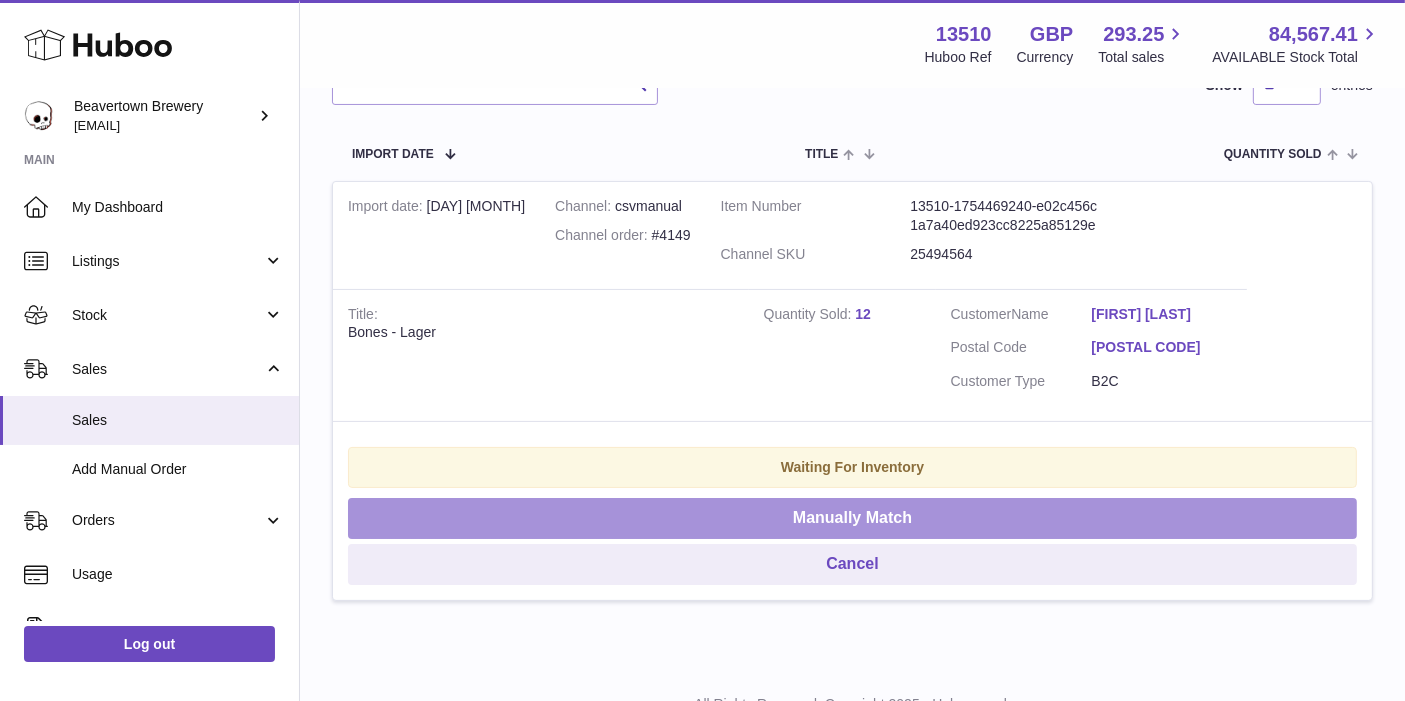 click on "Manually Match" at bounding box center (852, 518) 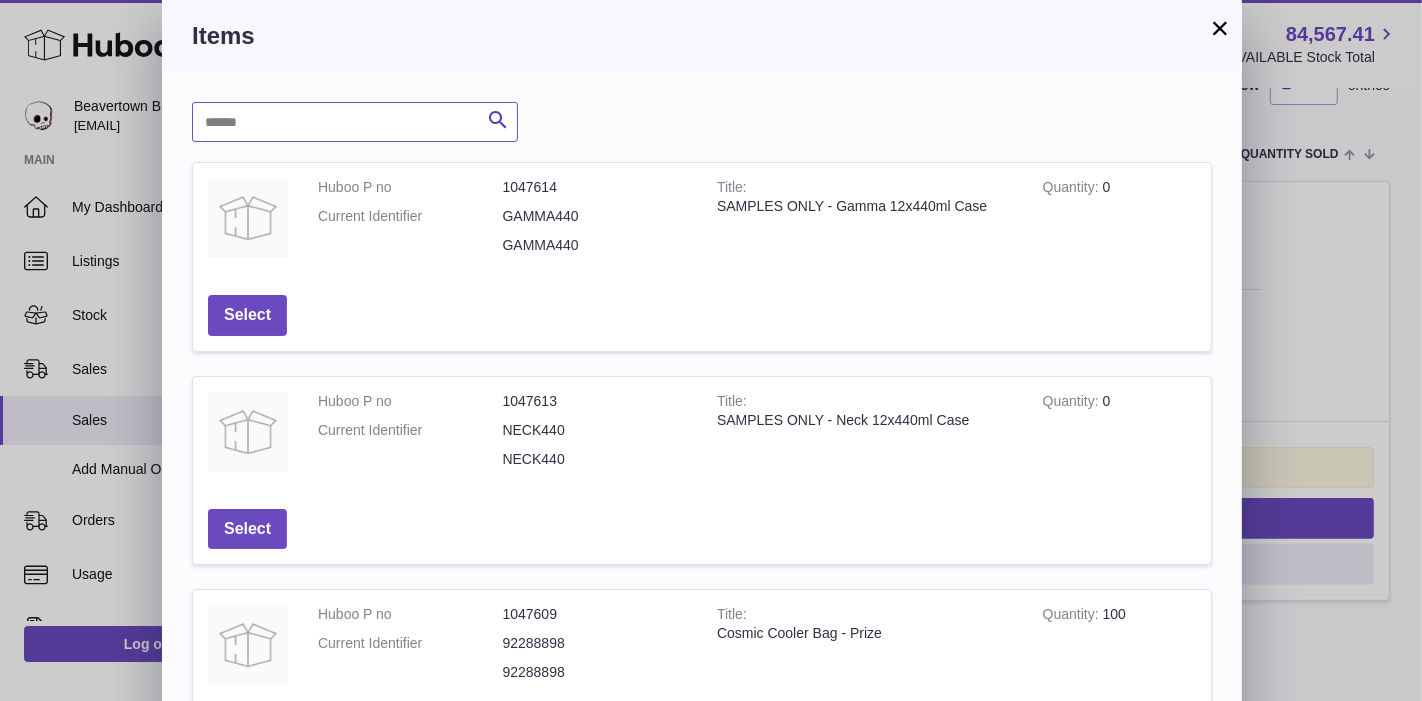 click at bounding box center [355, 122] 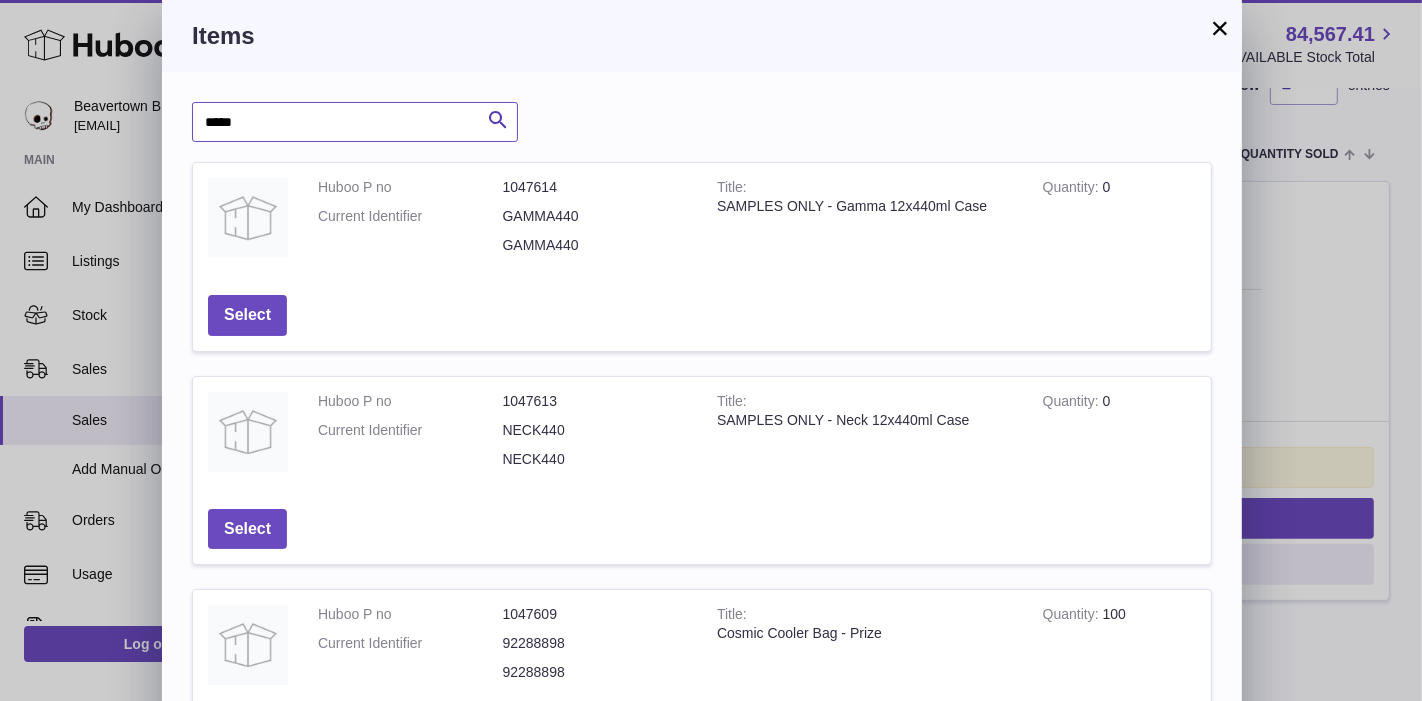 type on "*****" 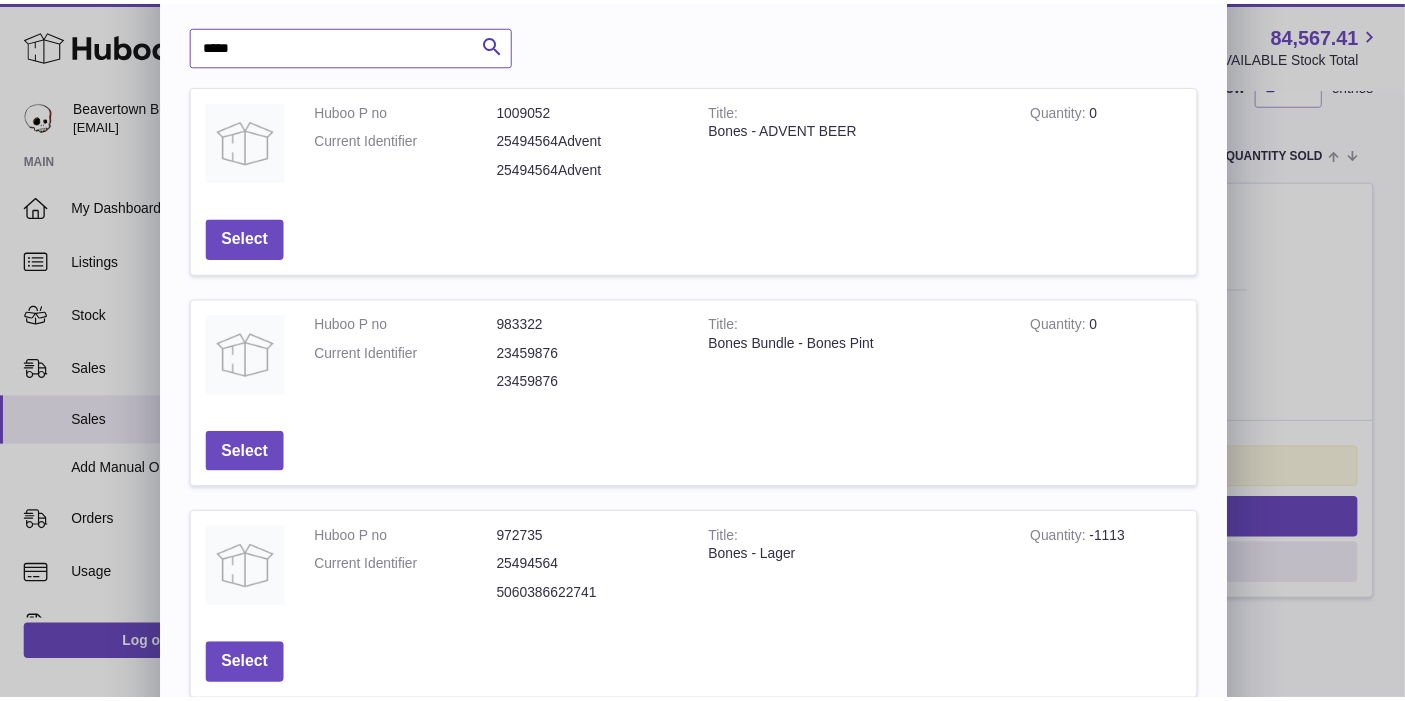scroll, scrollTop: 0, scrollLeft: 0, axis: both 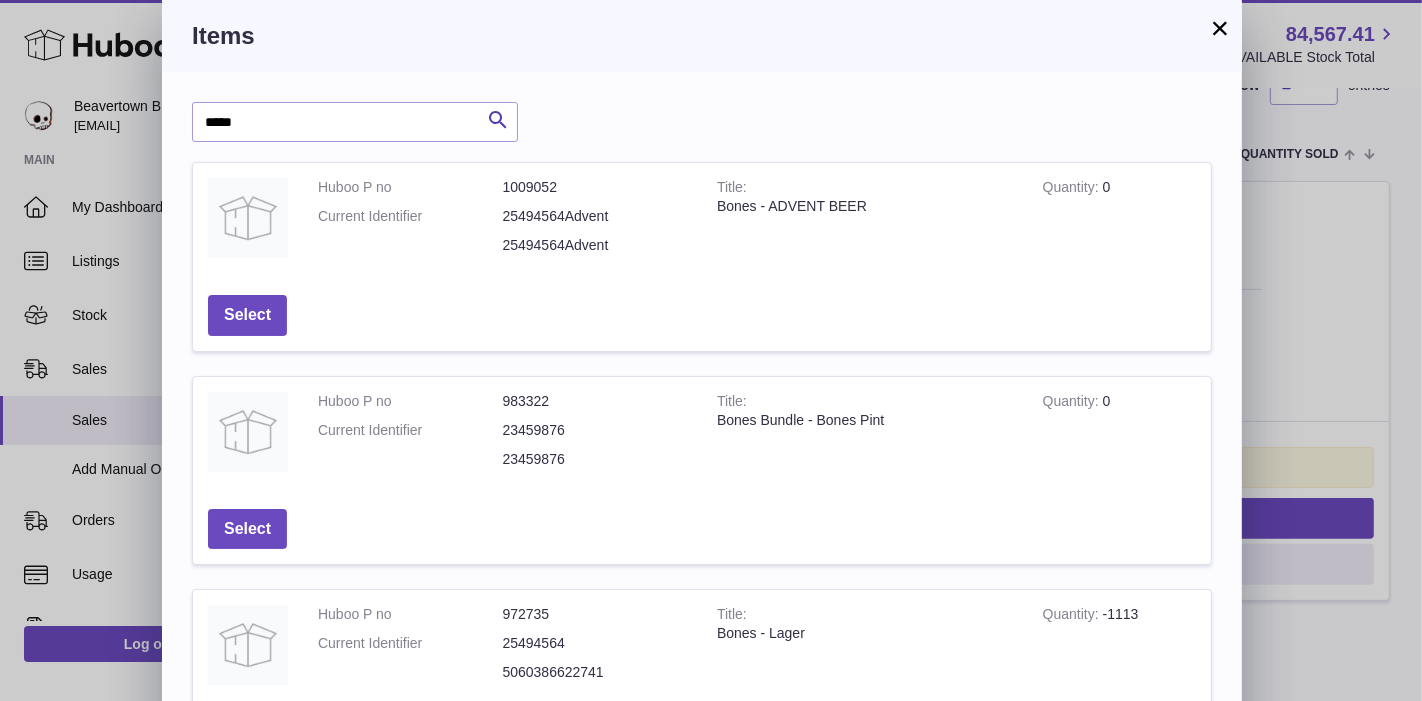 click on "×" at bounding box center [1220, 28] 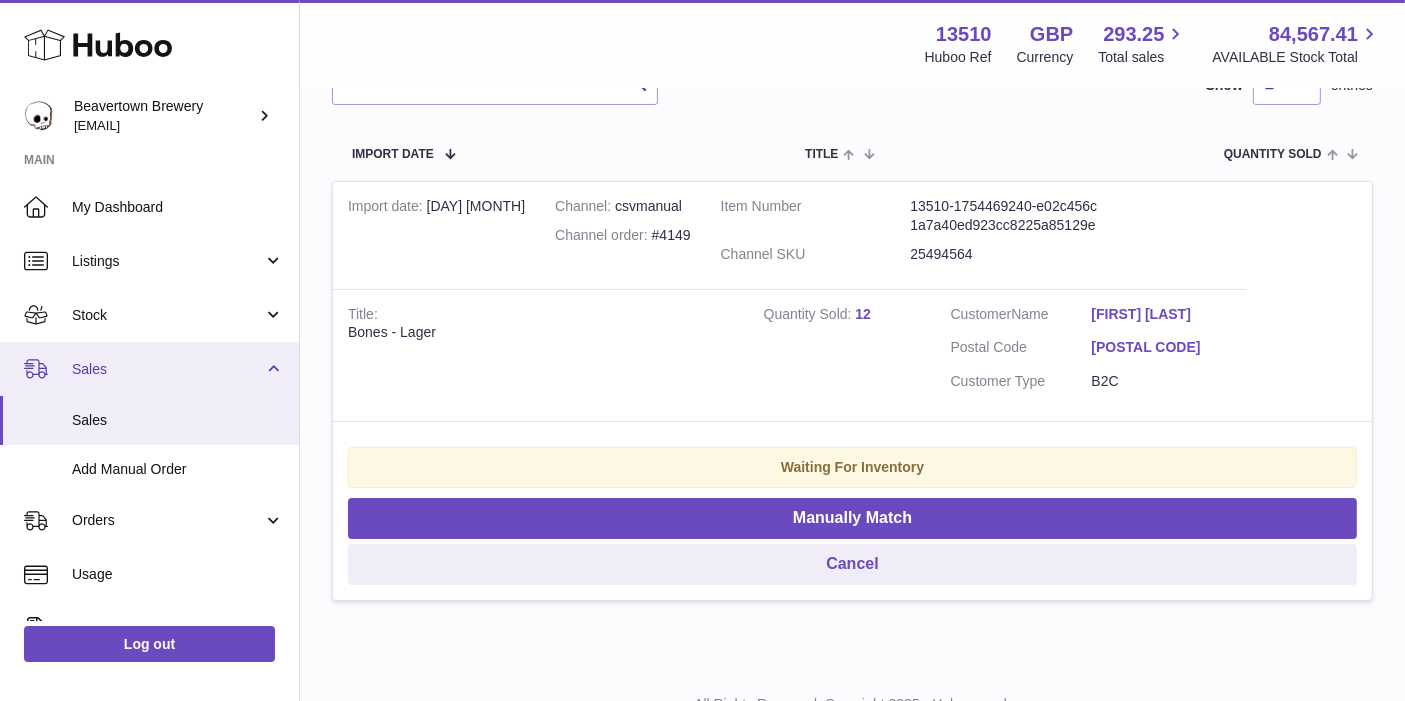 click on "Sales" at bounding box center (167, 369) 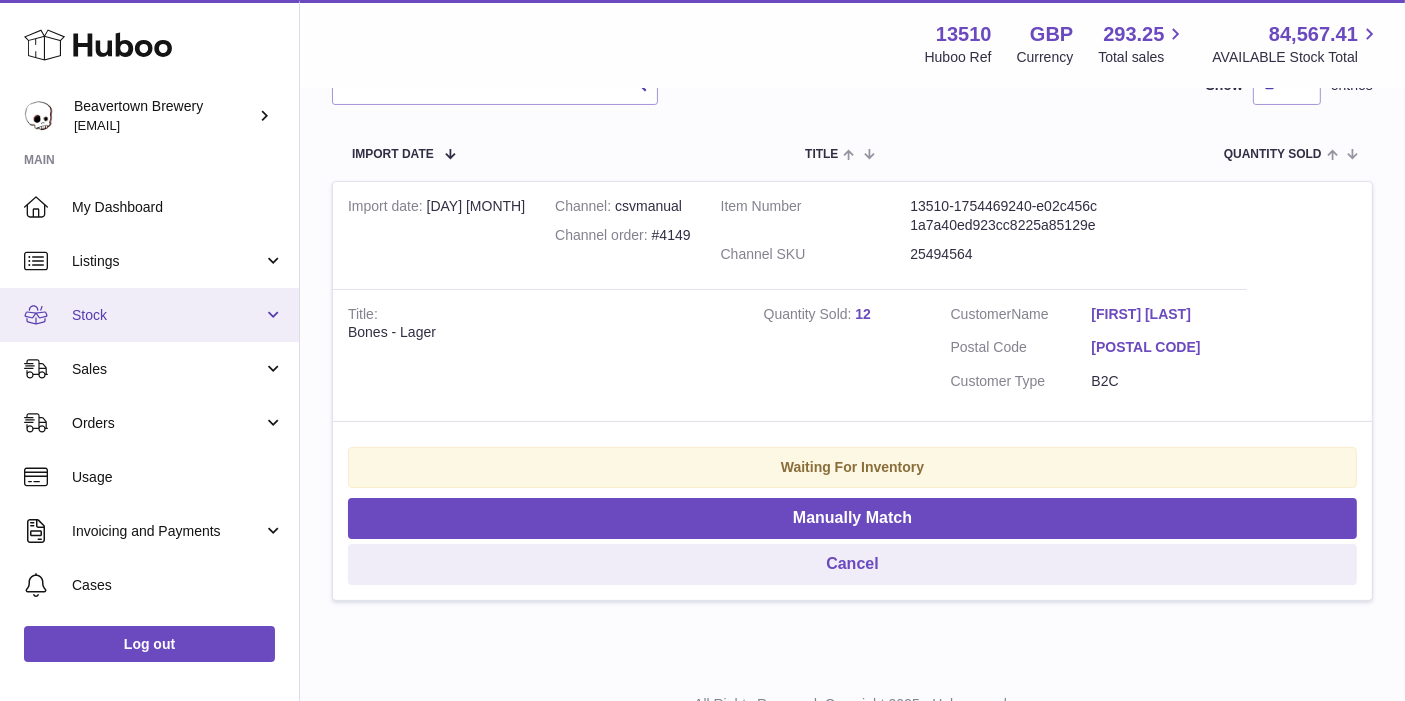 click on "Stock" at bounding box center (167, 315) 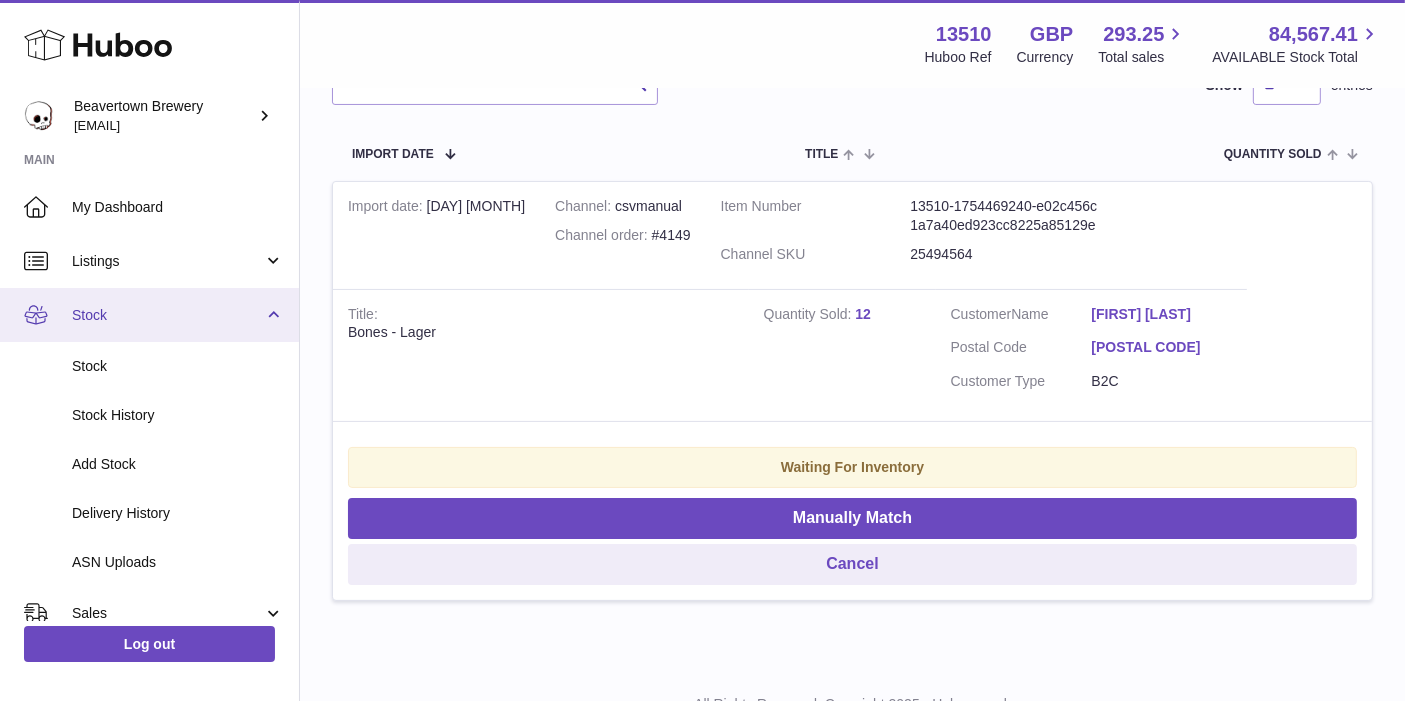 click on "Stock" at bounding box center (167, 315) 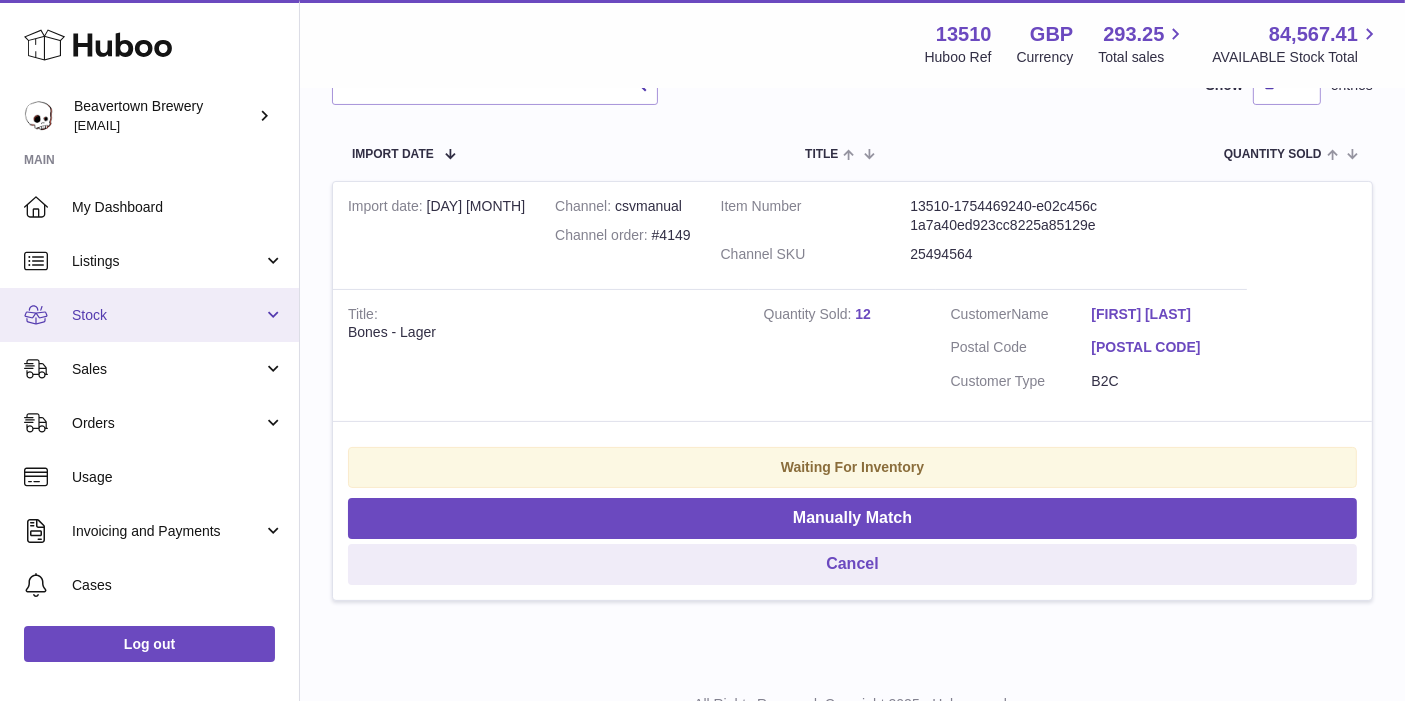 click on "Stock" at bounding box center [167, 315] 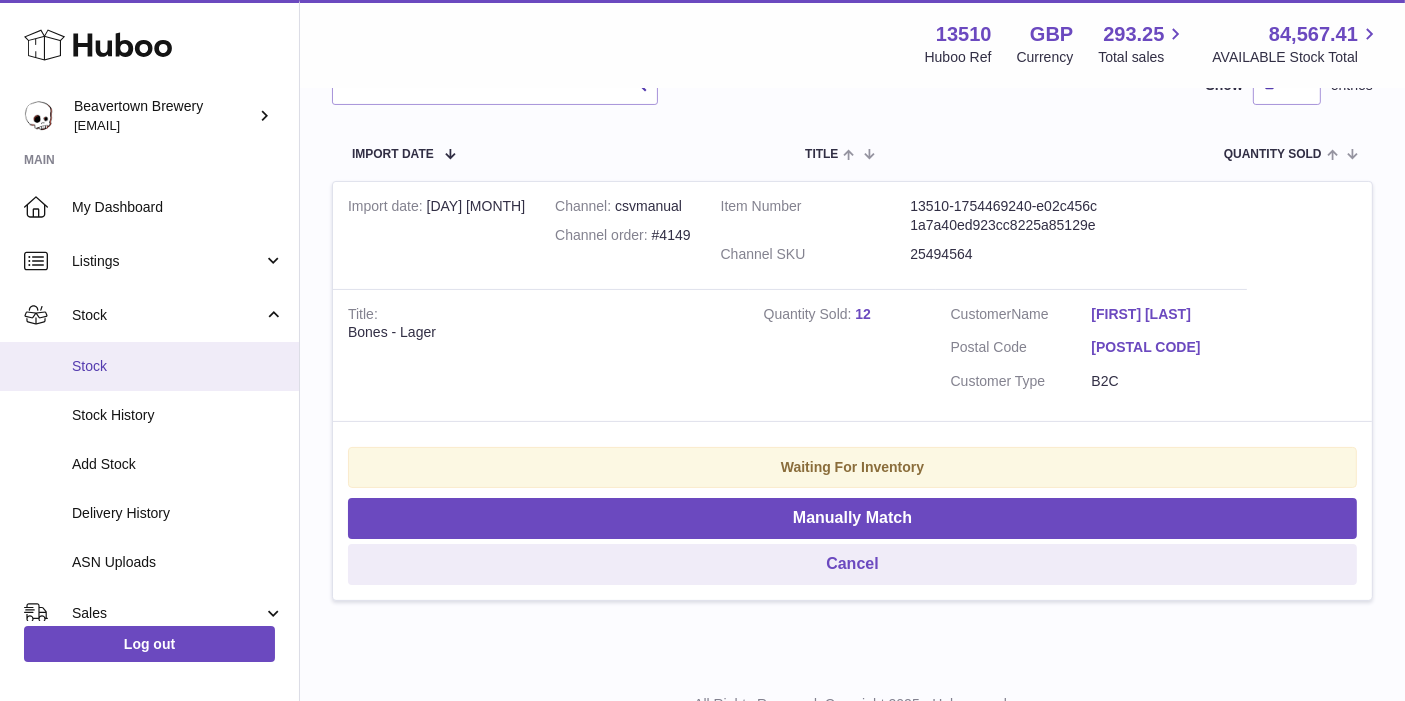 click on "Stock" at bounding box center [178, 366] 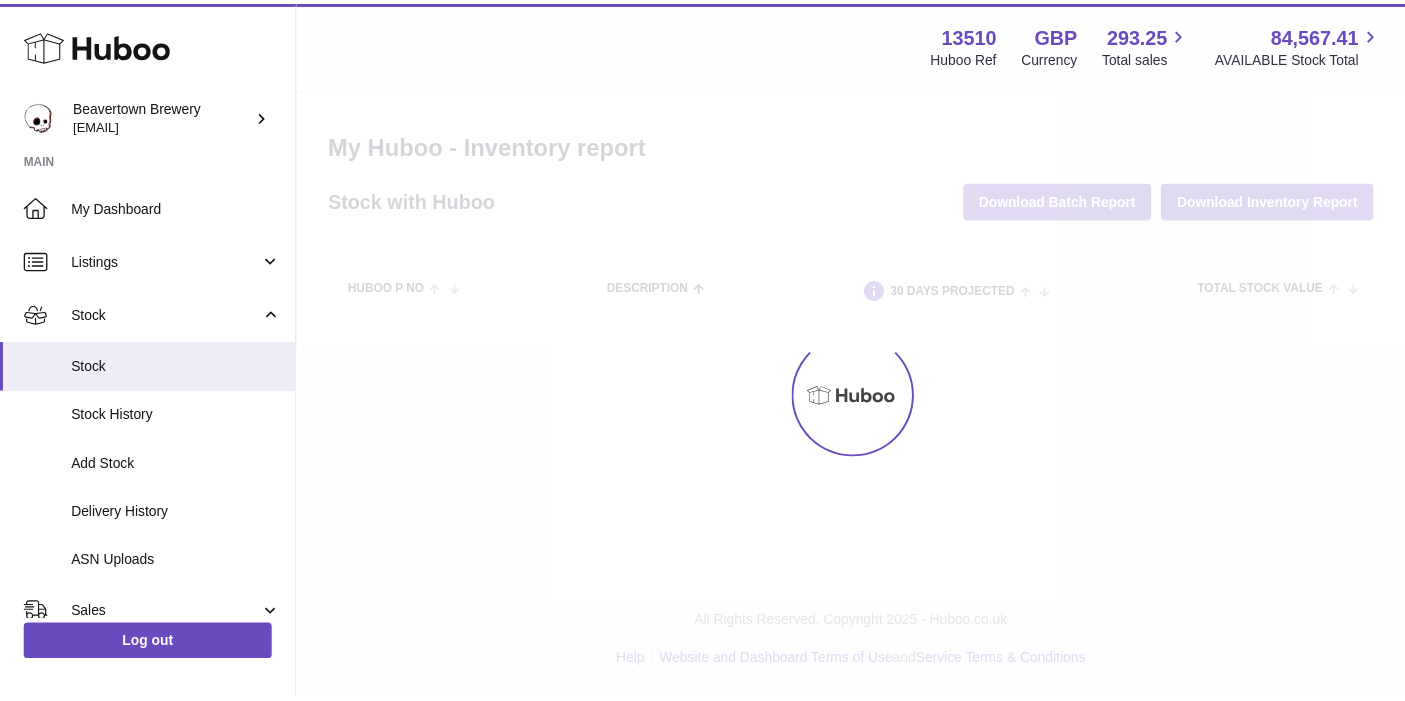 scroll, scrollTop: 0, scrollLeft: 0, axis: both 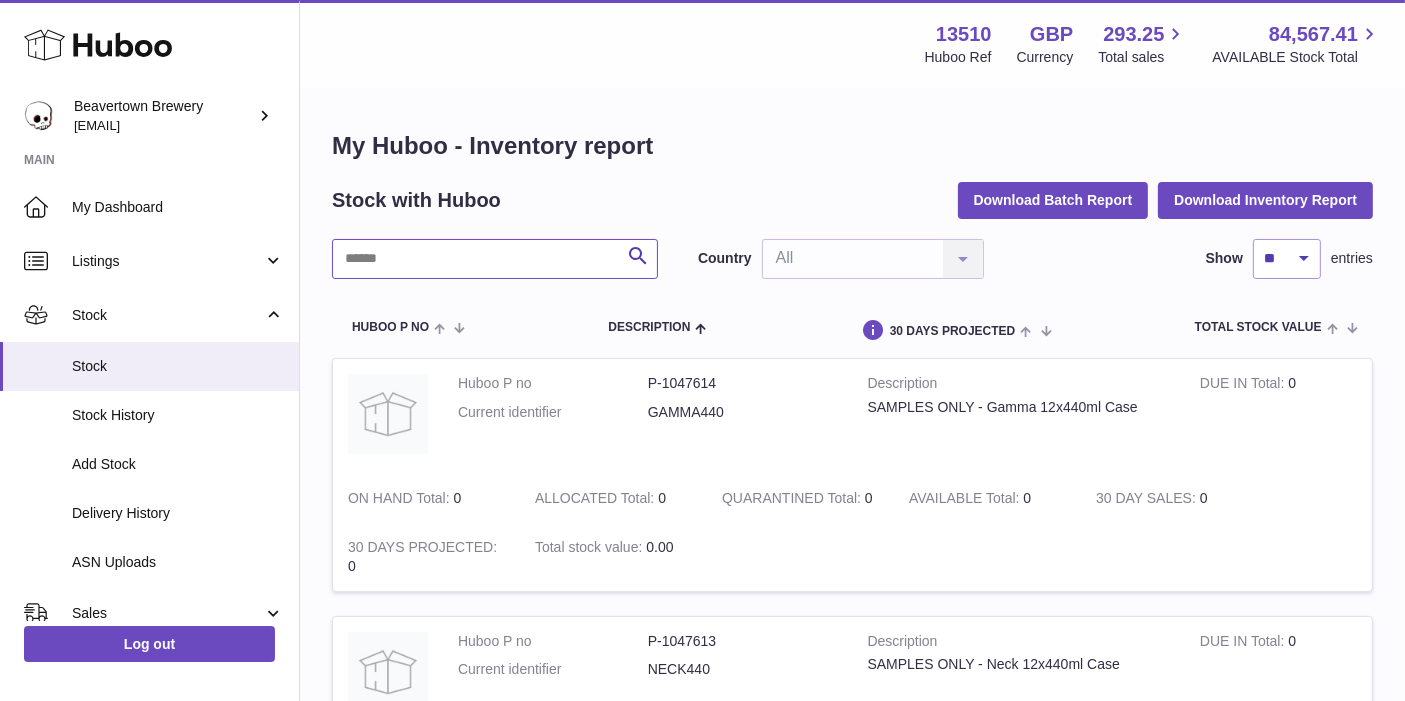 click at bounding box center [495, 259] 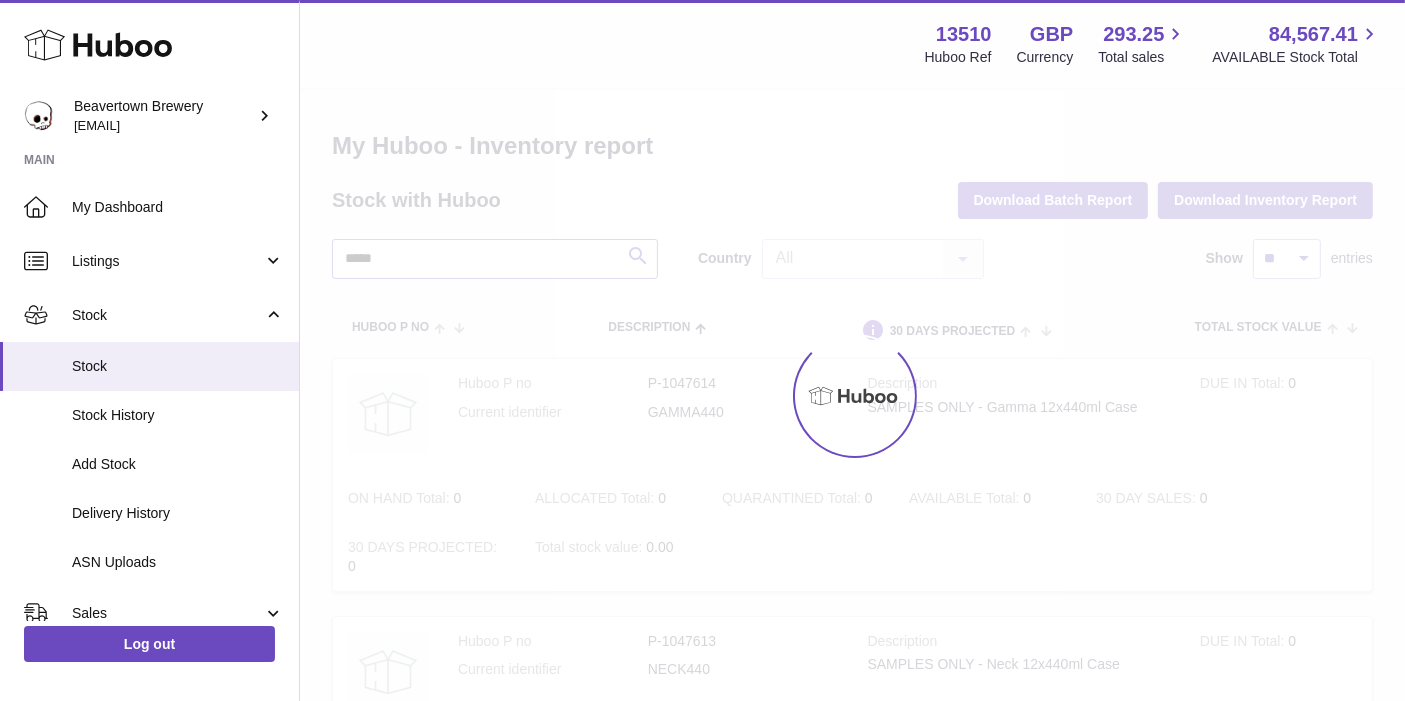 type on "*****" 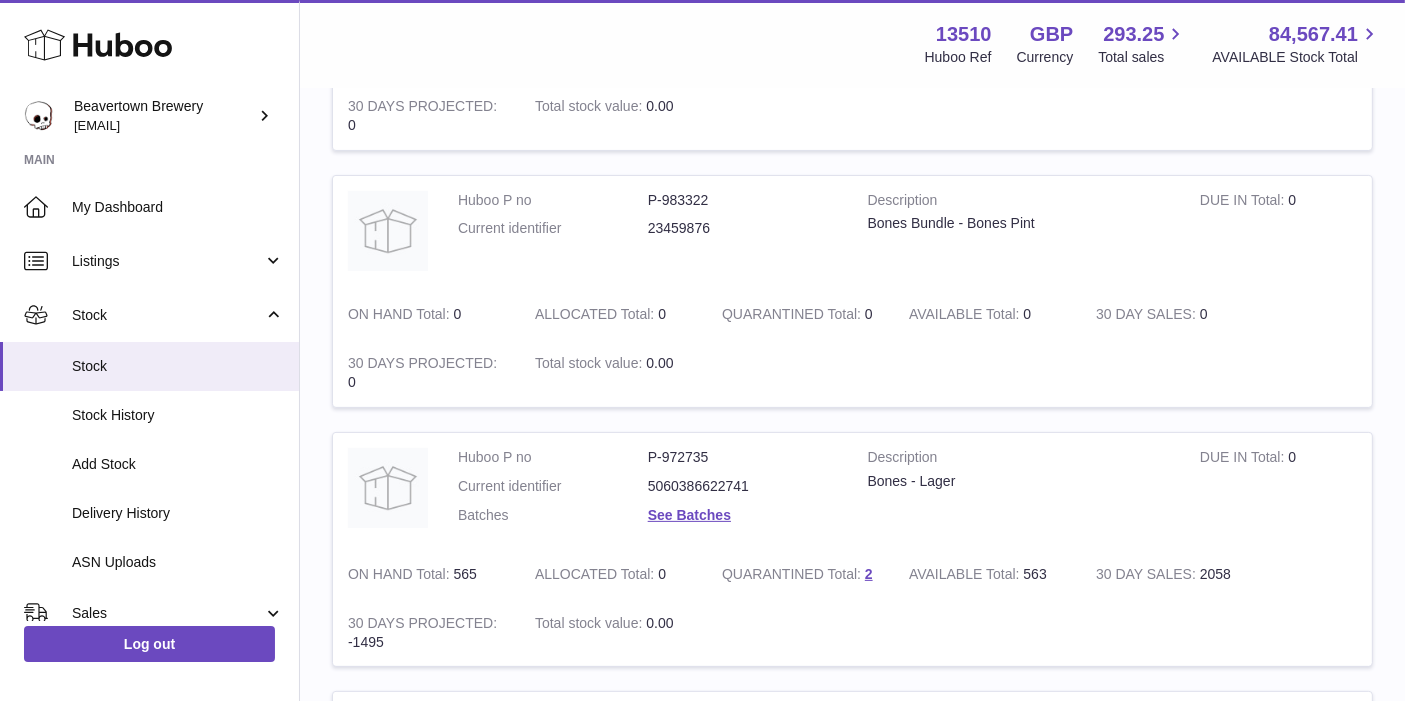 scroll, scrollTop: 444, scrollLeft: 0, axis: vertical 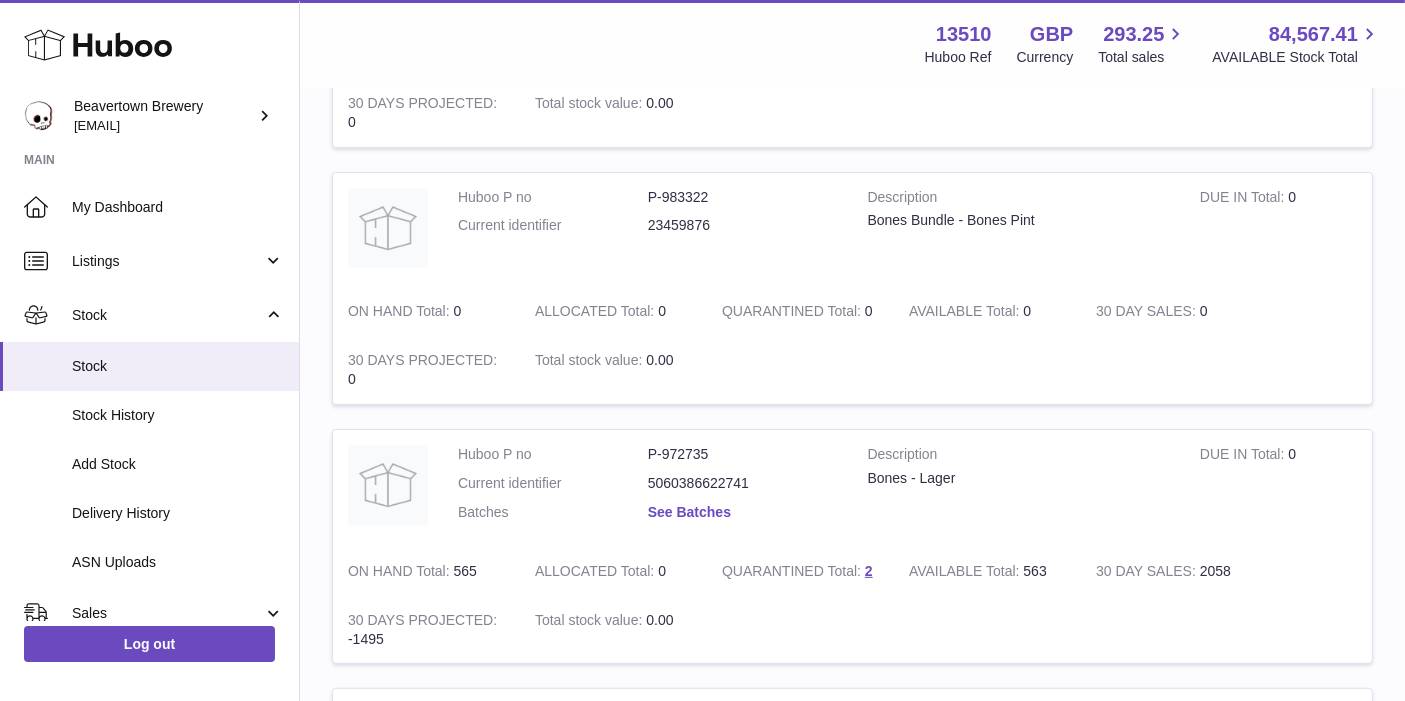click on "See Batches" at bounding box center (689, 512) 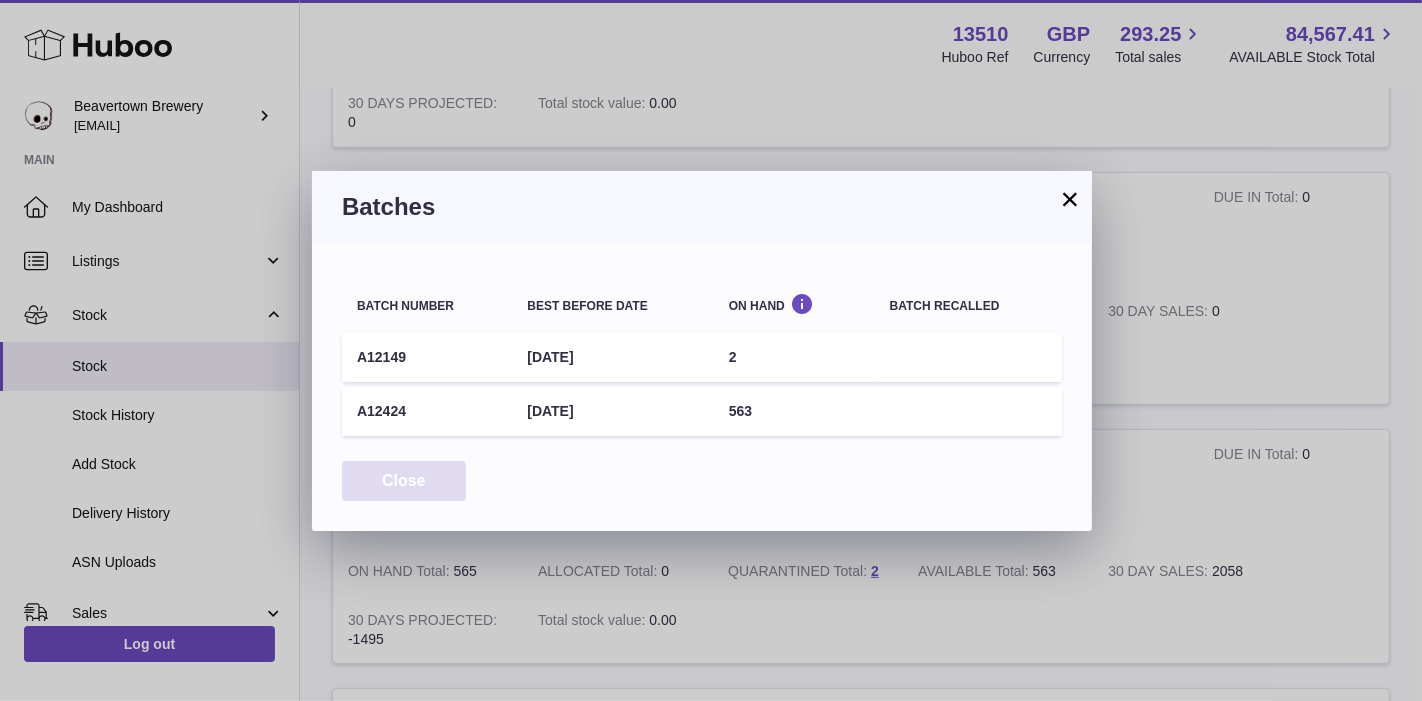 click on "Close" at bounding box center (404, 481) 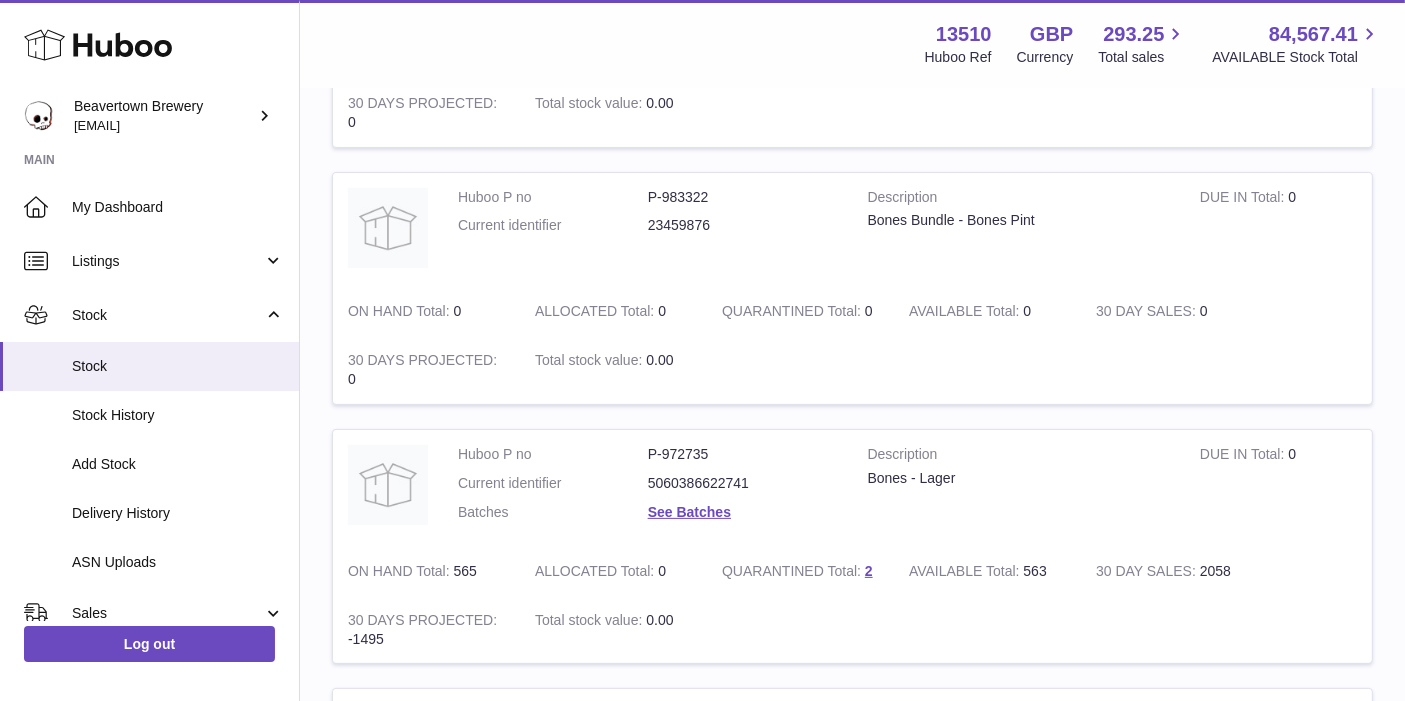 drag, startPoint x: 1027, startPoint y: 532, endPoint x: 1050, endPoint y: 541, distance: 24.698177 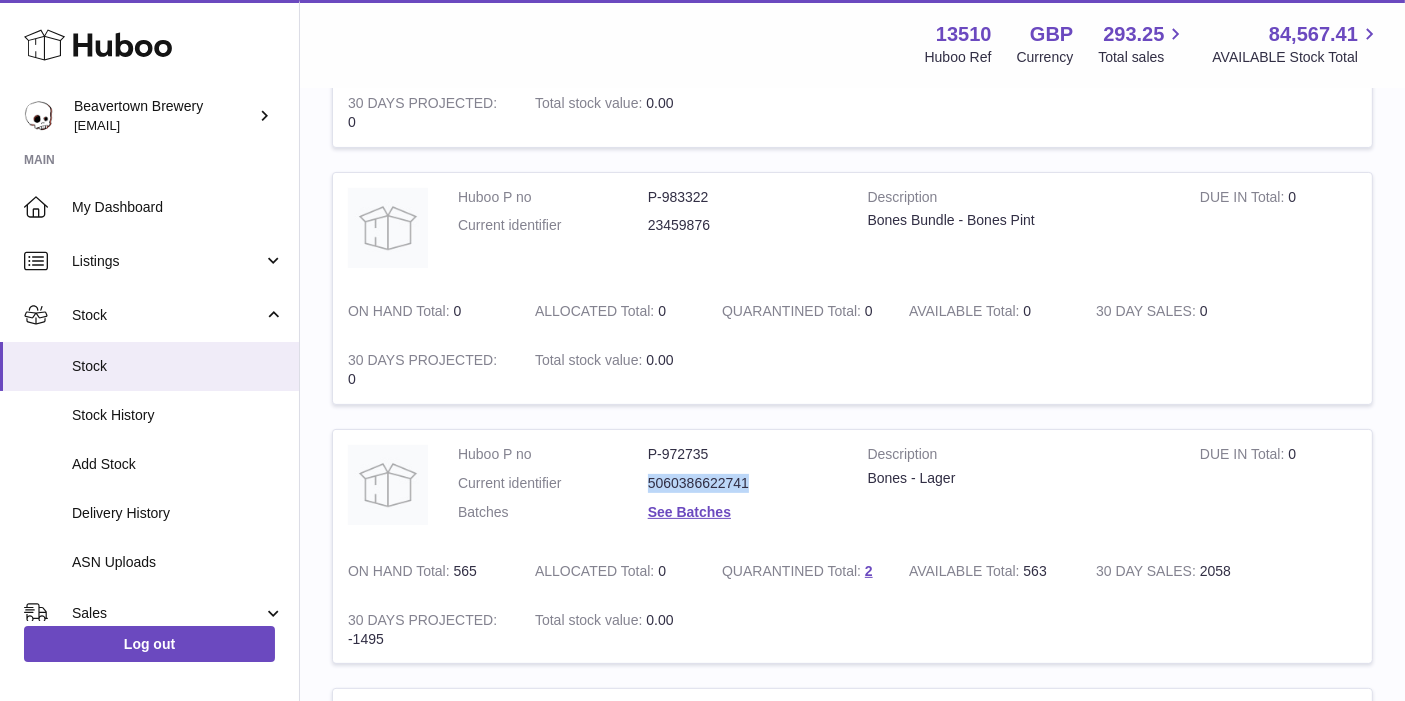 click on "5060386622741" at bounding box center (743, 483) 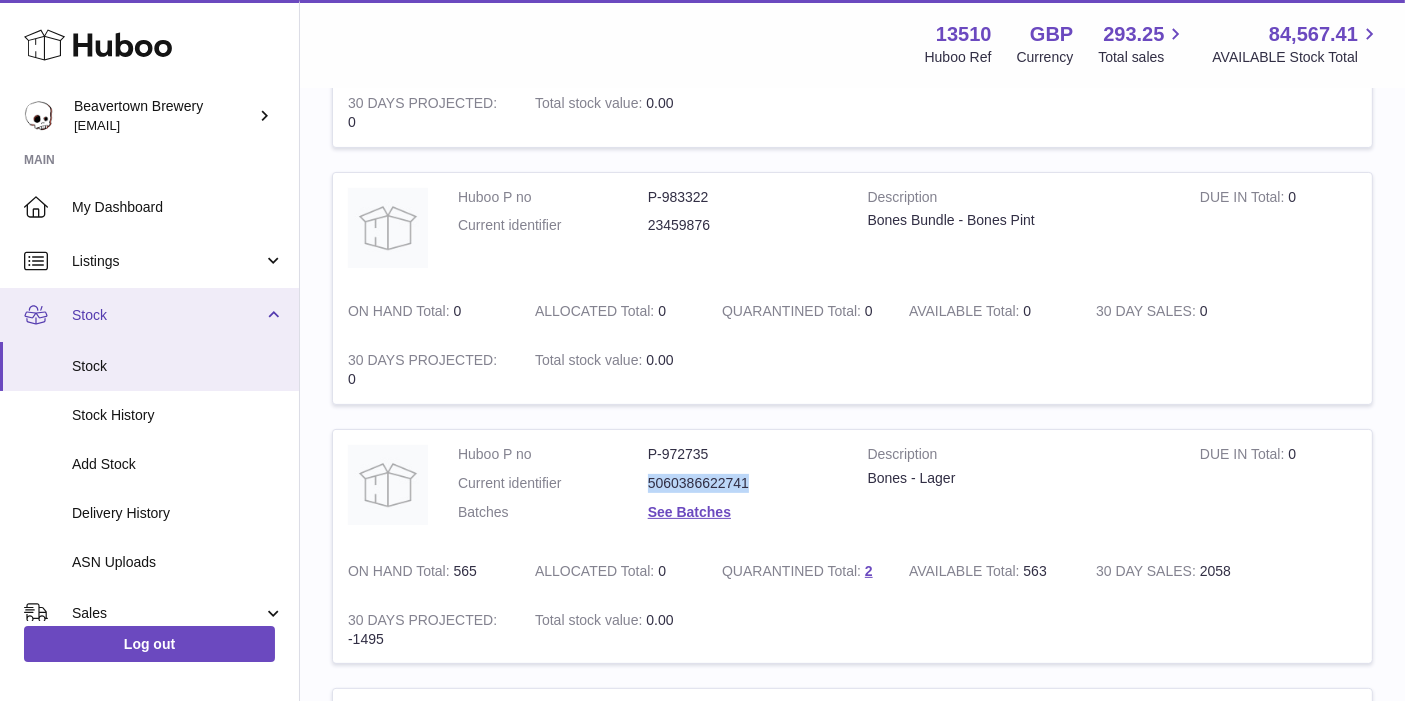 click on "Stock" at bounding box center [167, 315] 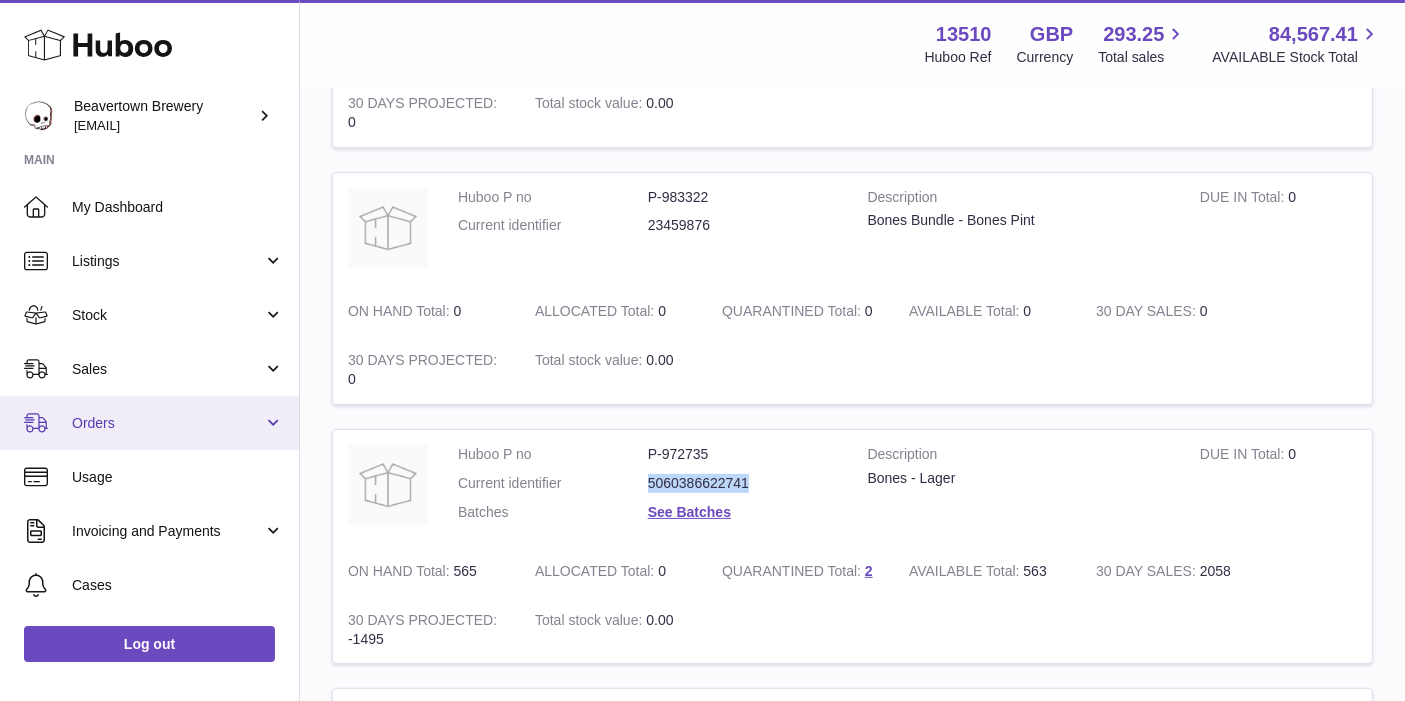 click on "Orders" at bounding box center [149, 423] 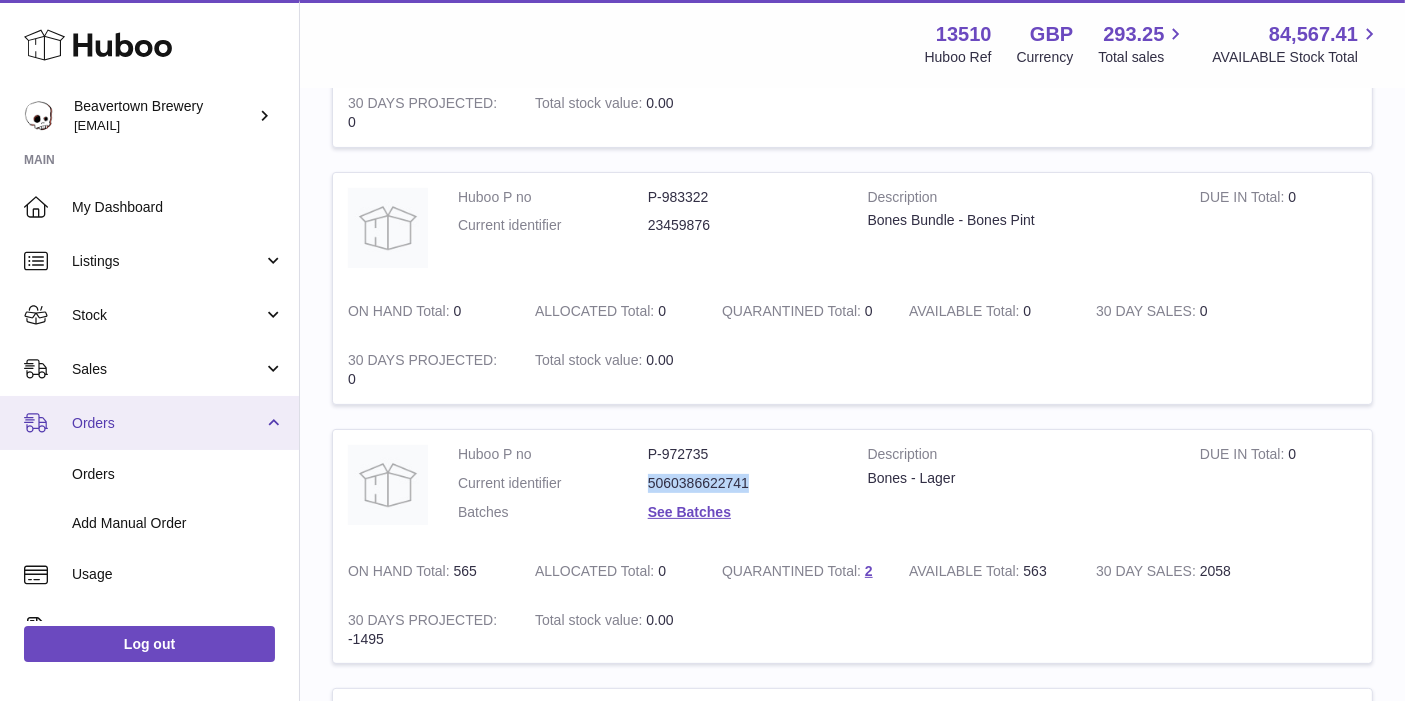 click on "Orders" at bounding box center (167, 423) 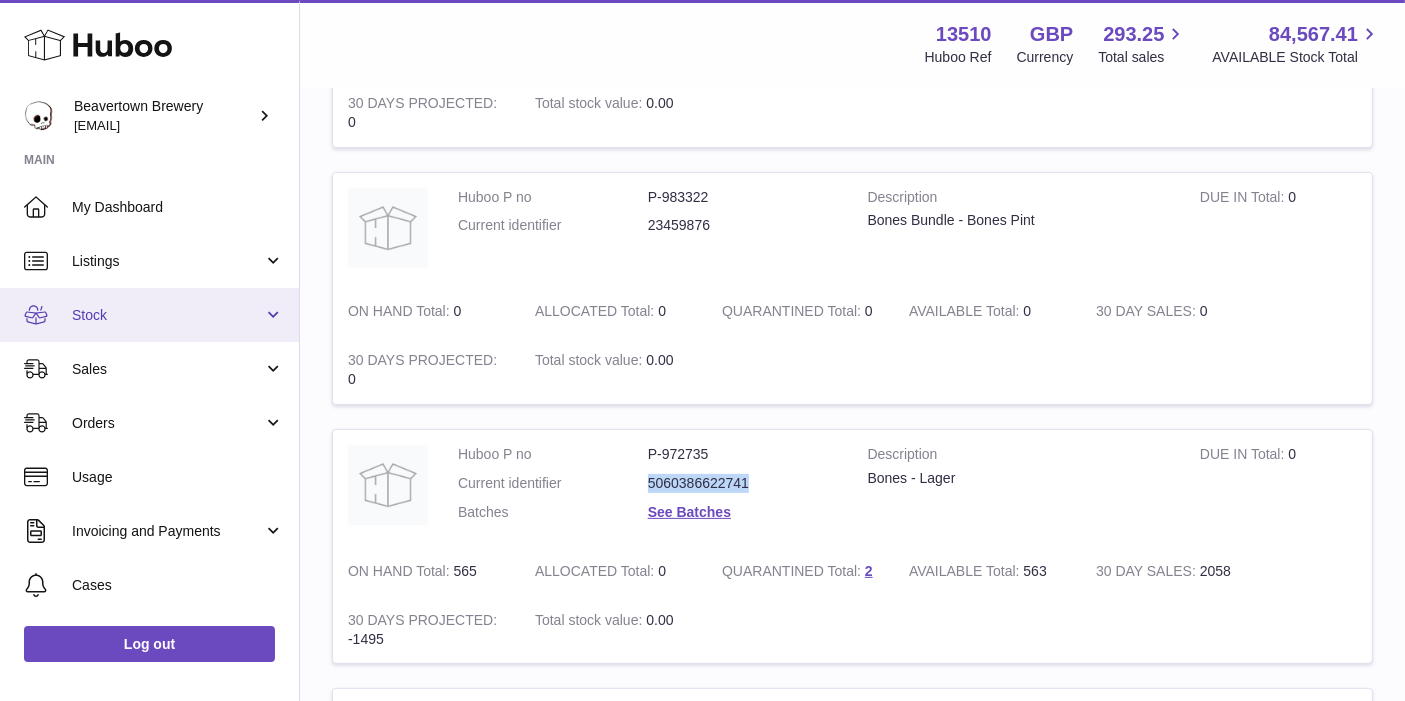 click on "Stock" at bounding box center (149, 315) 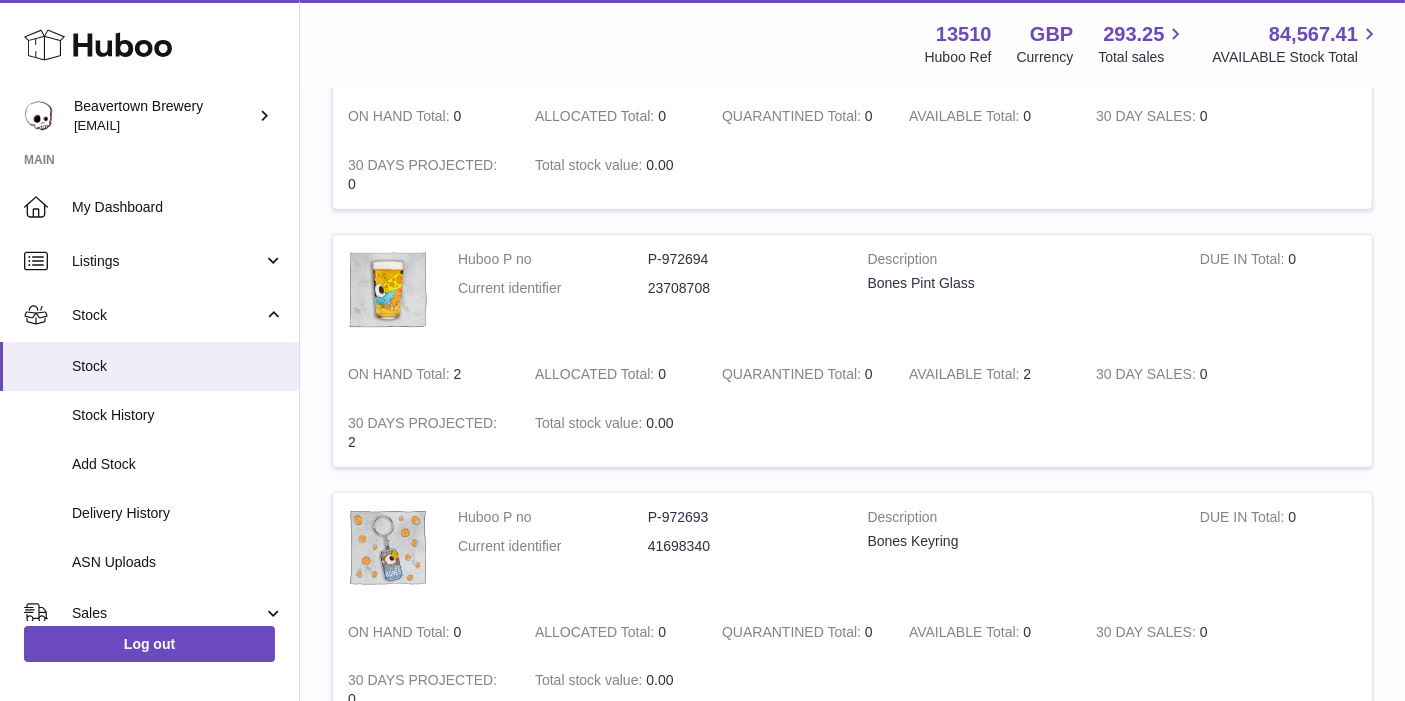 scroll, scrollTop: 1738, scrollLeft: 0, axis: vertical 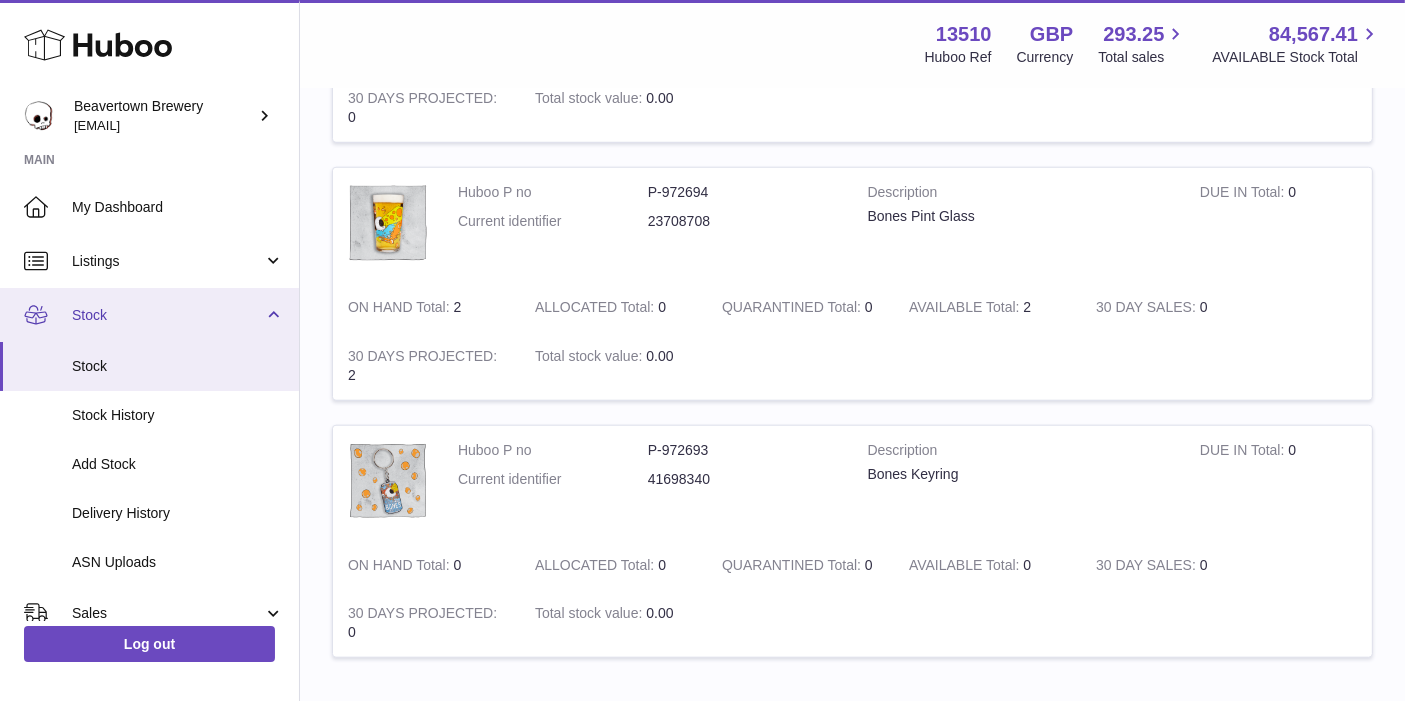 click on "Stock" at bounding box center [167, 315] 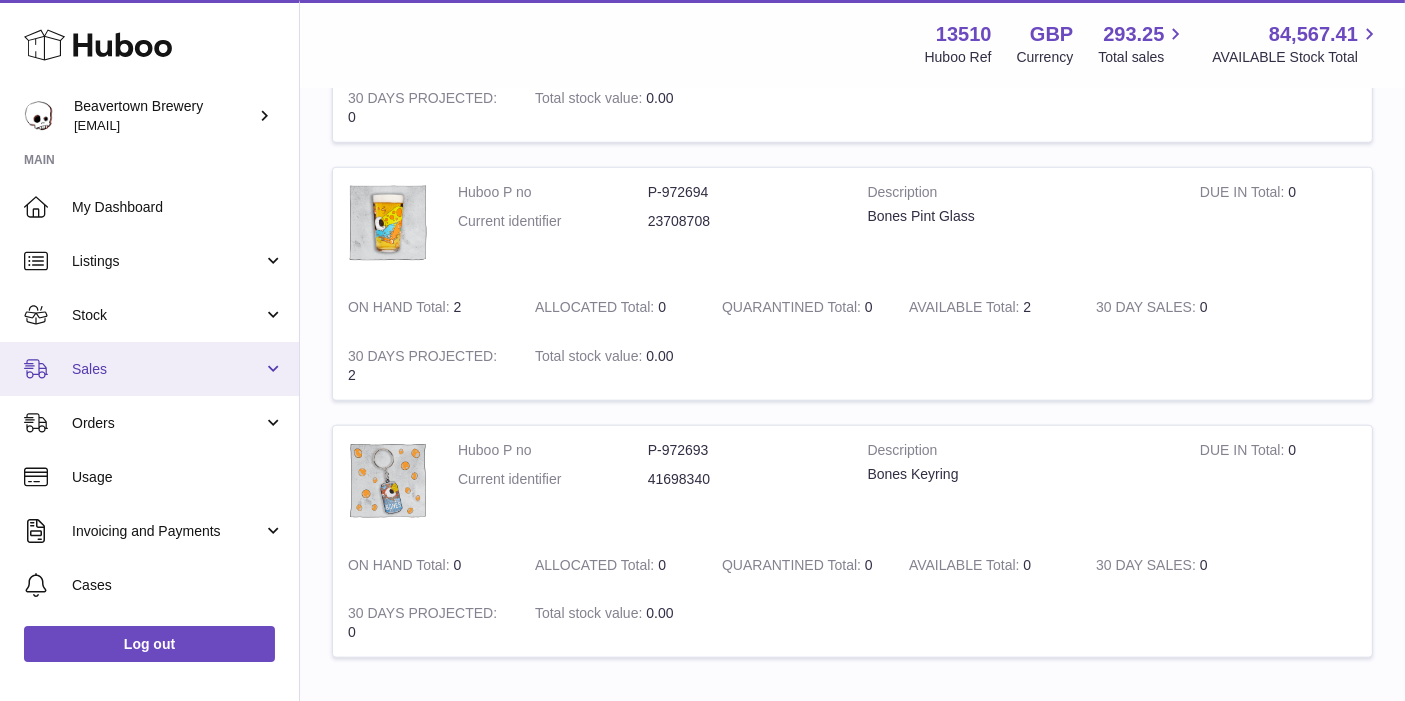 click on "Sales" at bounding box center (167, 369) 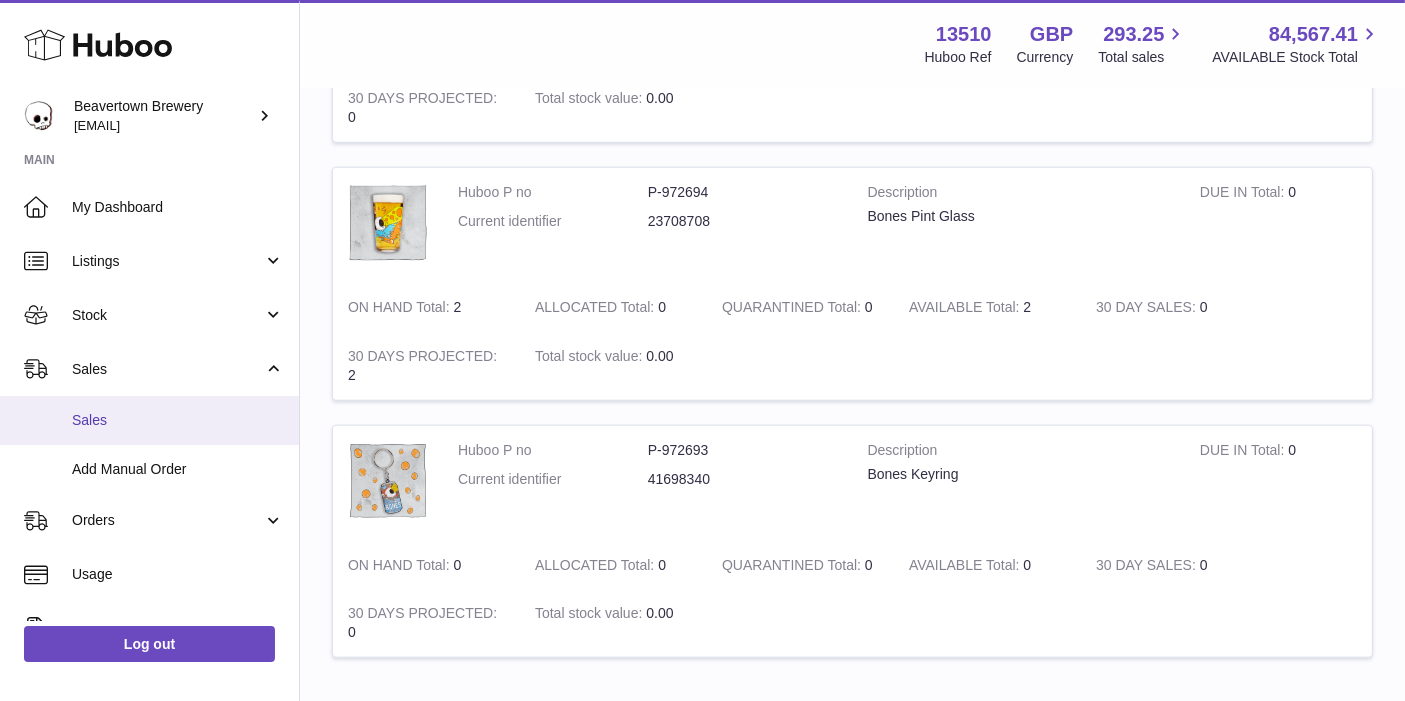 click on "Sales" at bounding box center (178, 420) 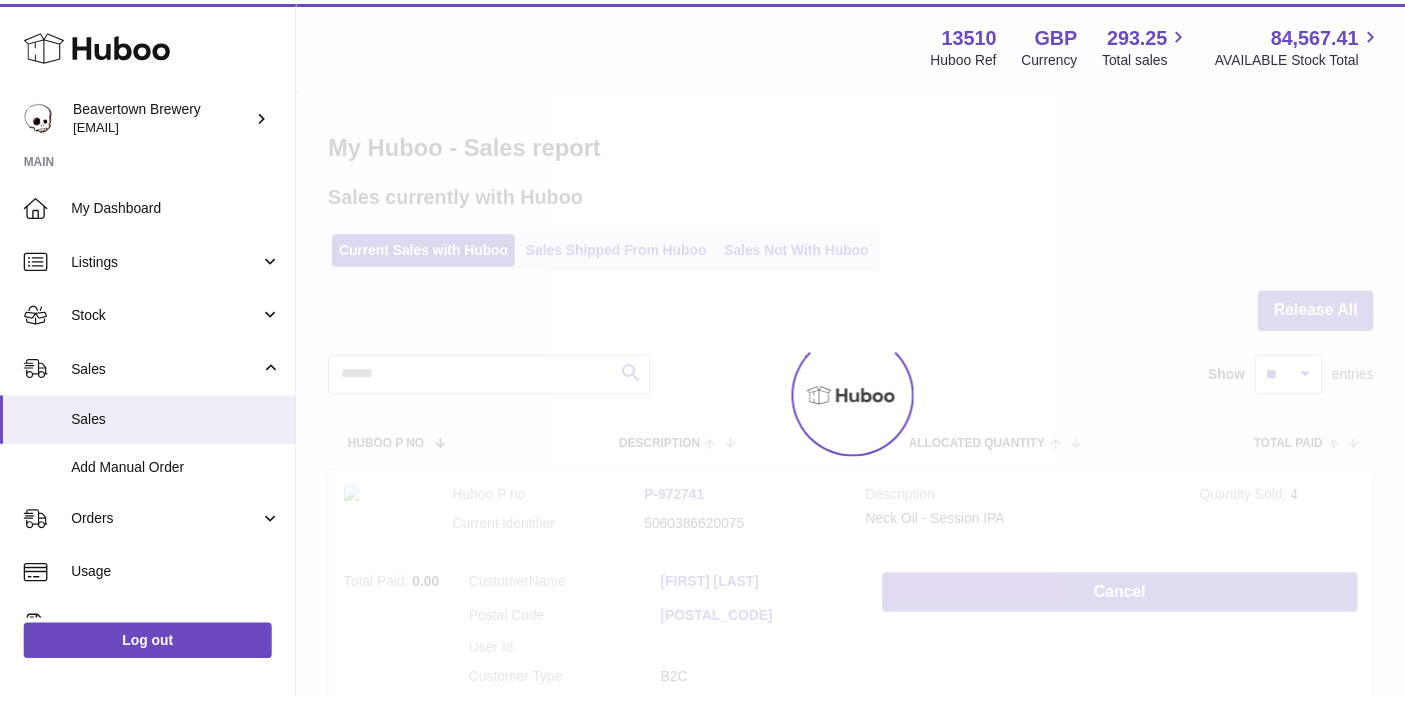 scroll, scrollTop: 0, scrollLeft: 0, axis: both 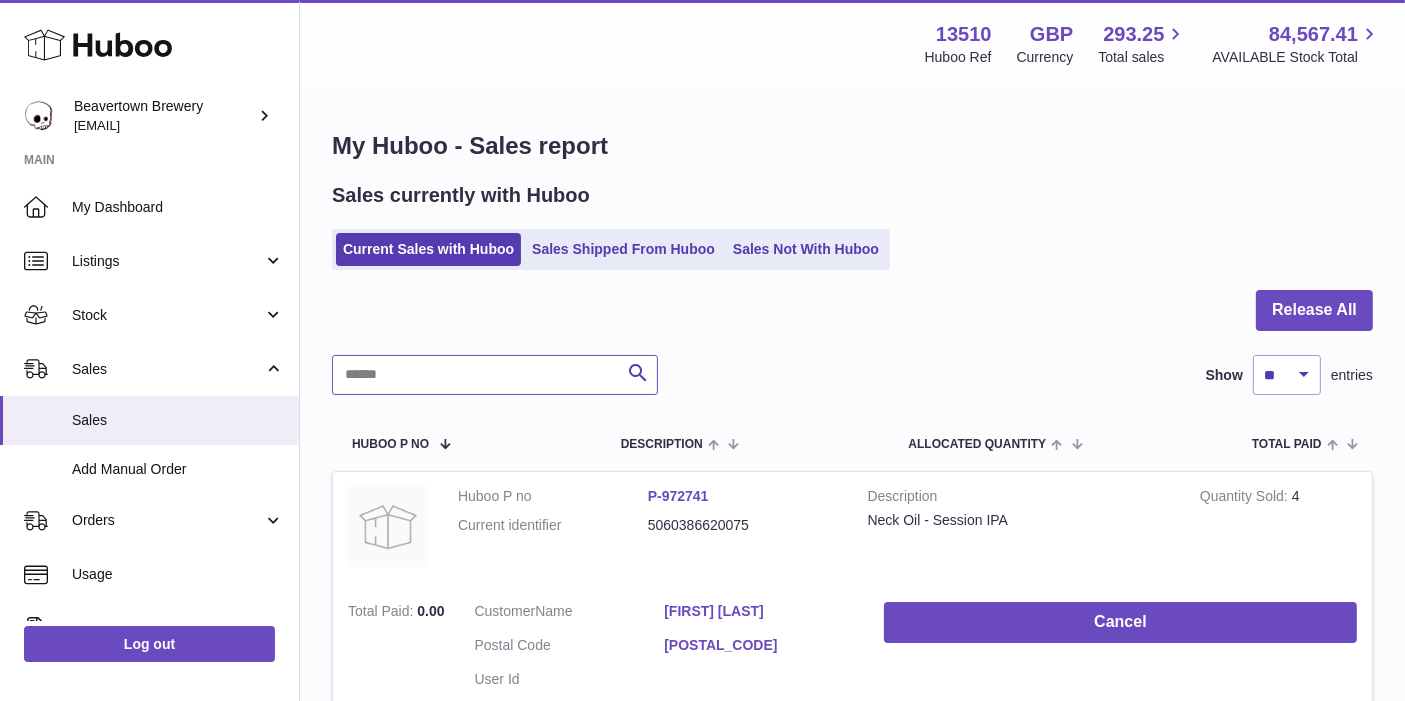 click at bounding box center (495, 375) 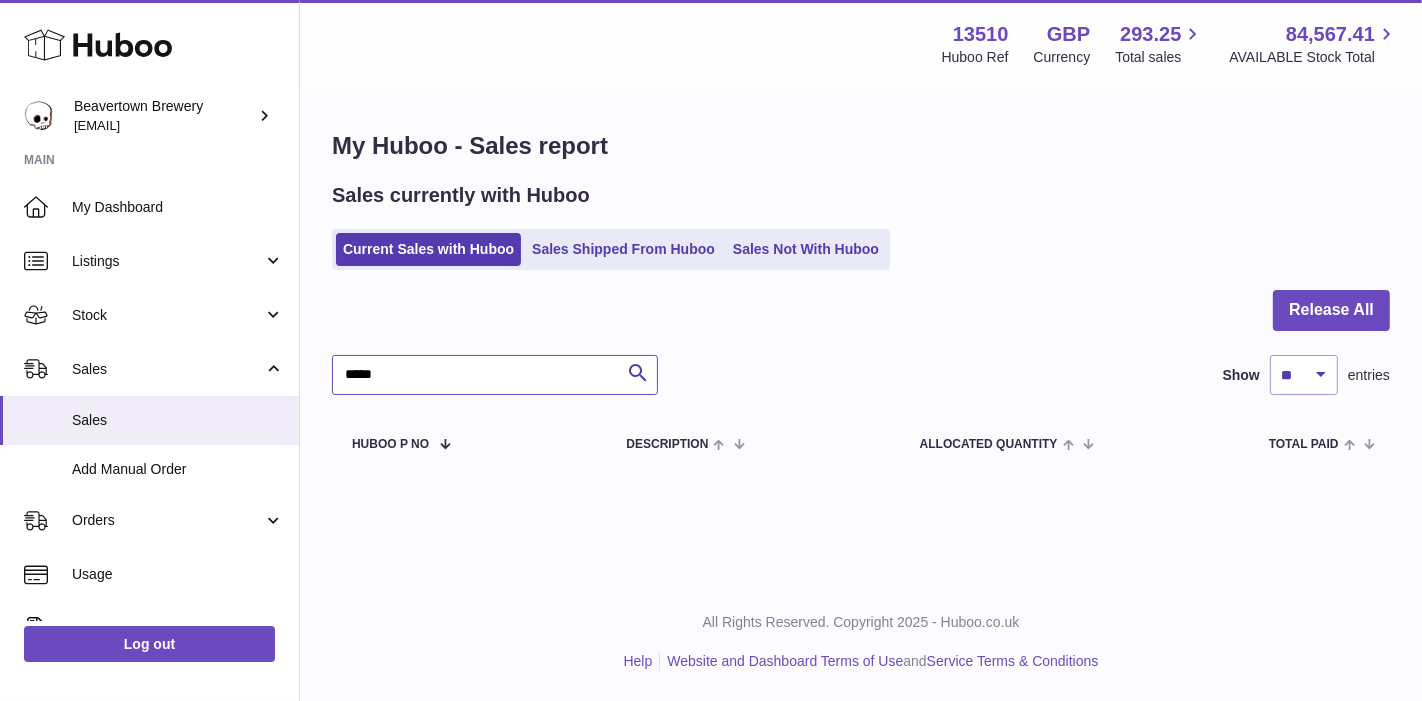 click on "*****" at bounding box center (495, 375) 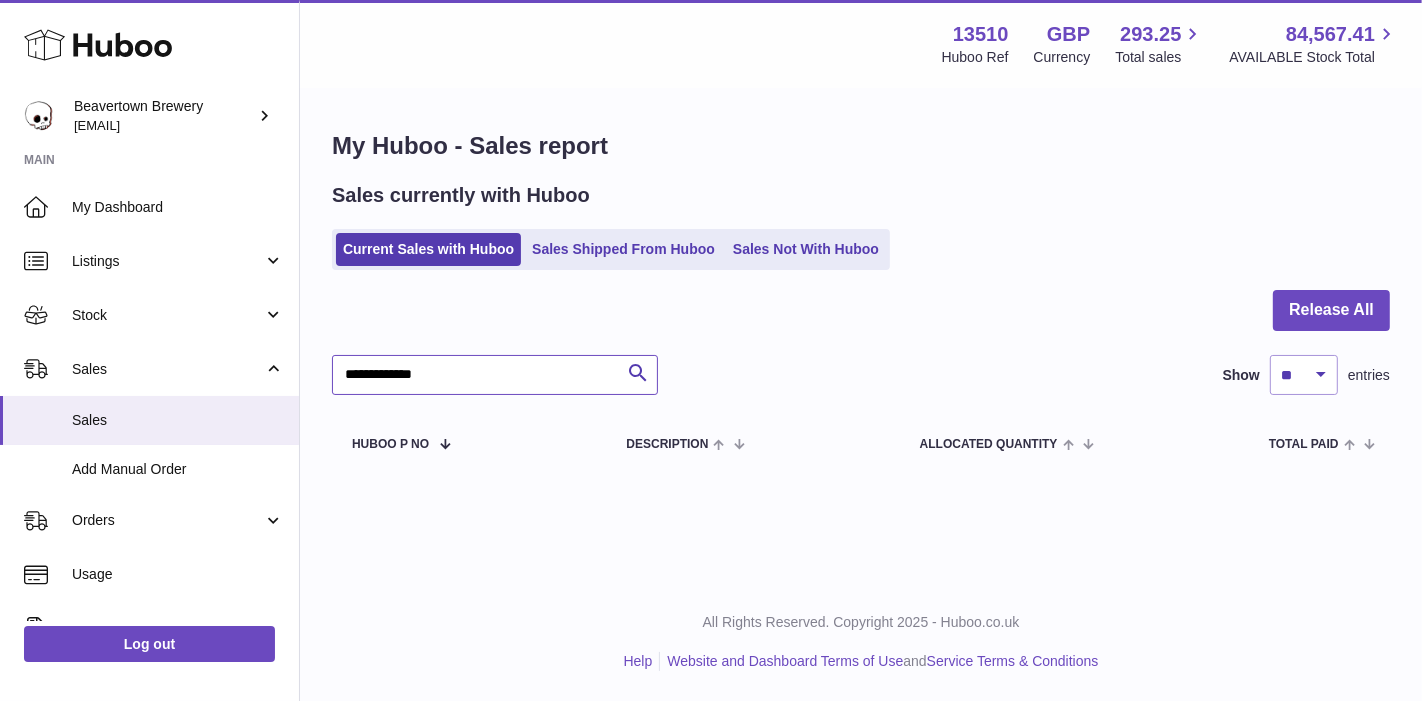 click on "**********" at bounding box center (495, 375) 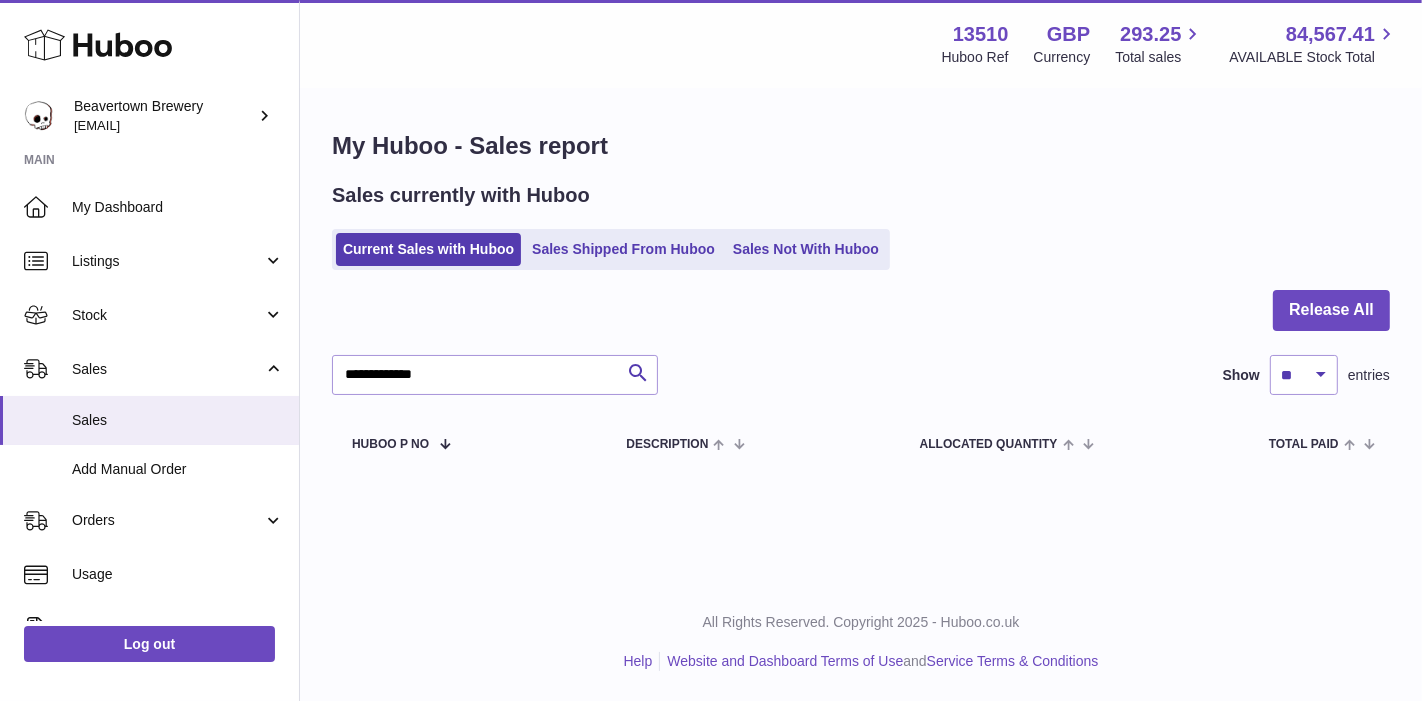 click at bounding box center [861, 322] 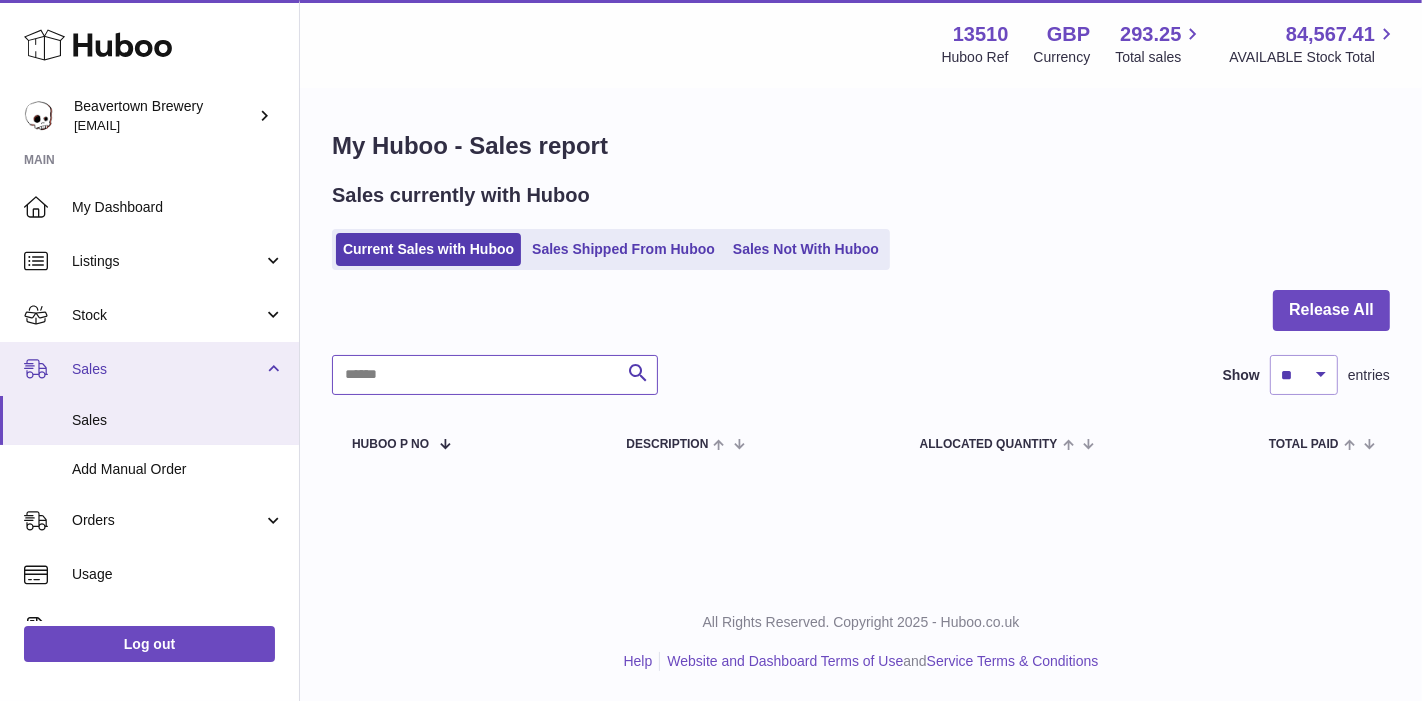drag, startPoint x: 473, startPoint y: 376, endPoint x: 239, endPoint y: 391, distance: 234.48027 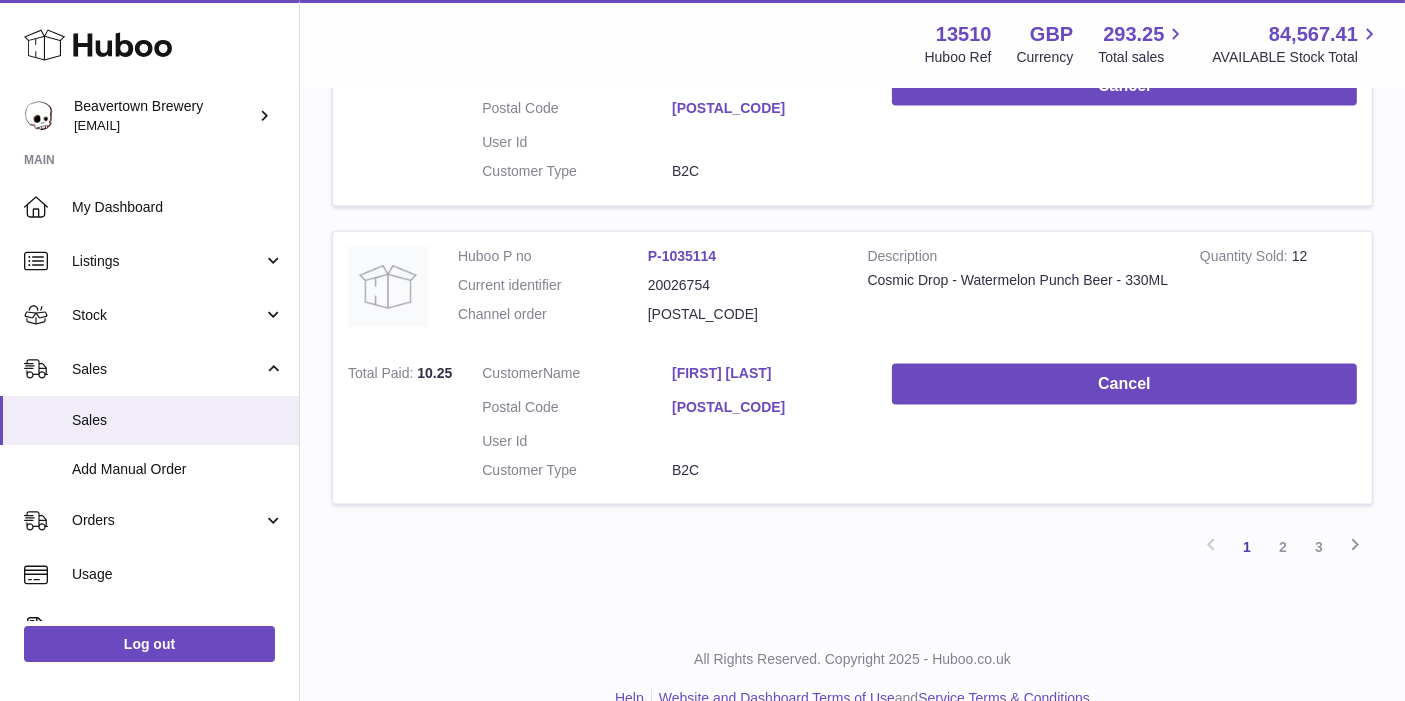 scroll, scrollTop: 2952, scrollLeft: 0, axis: vertical 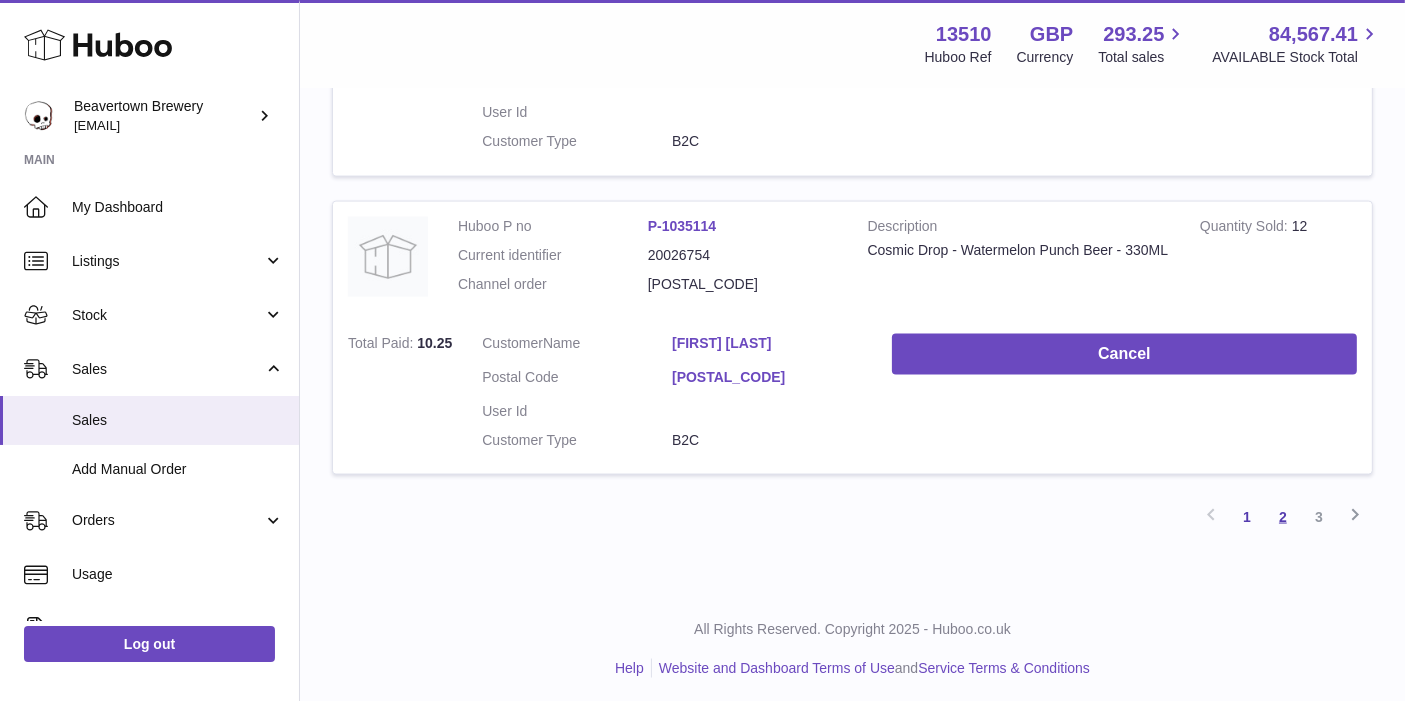 type 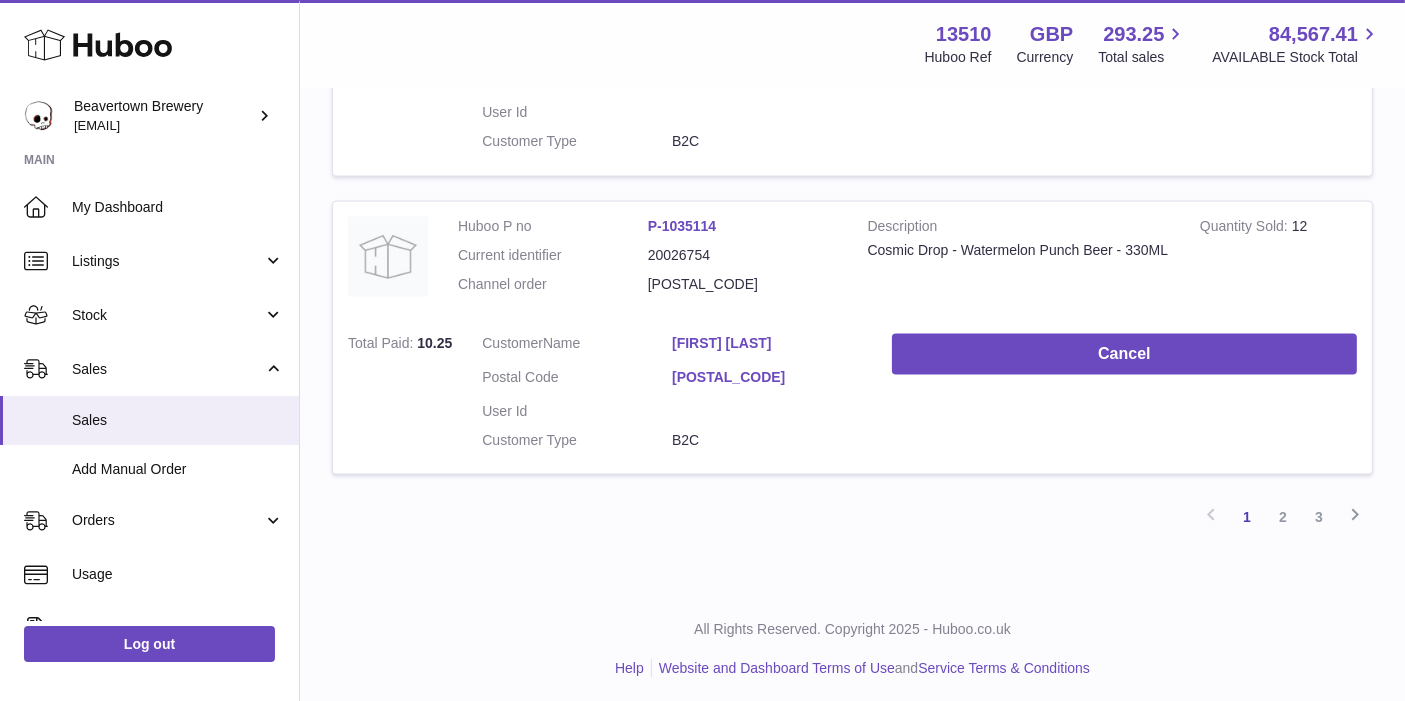 click on "2" at bounding box center (1283, 517) 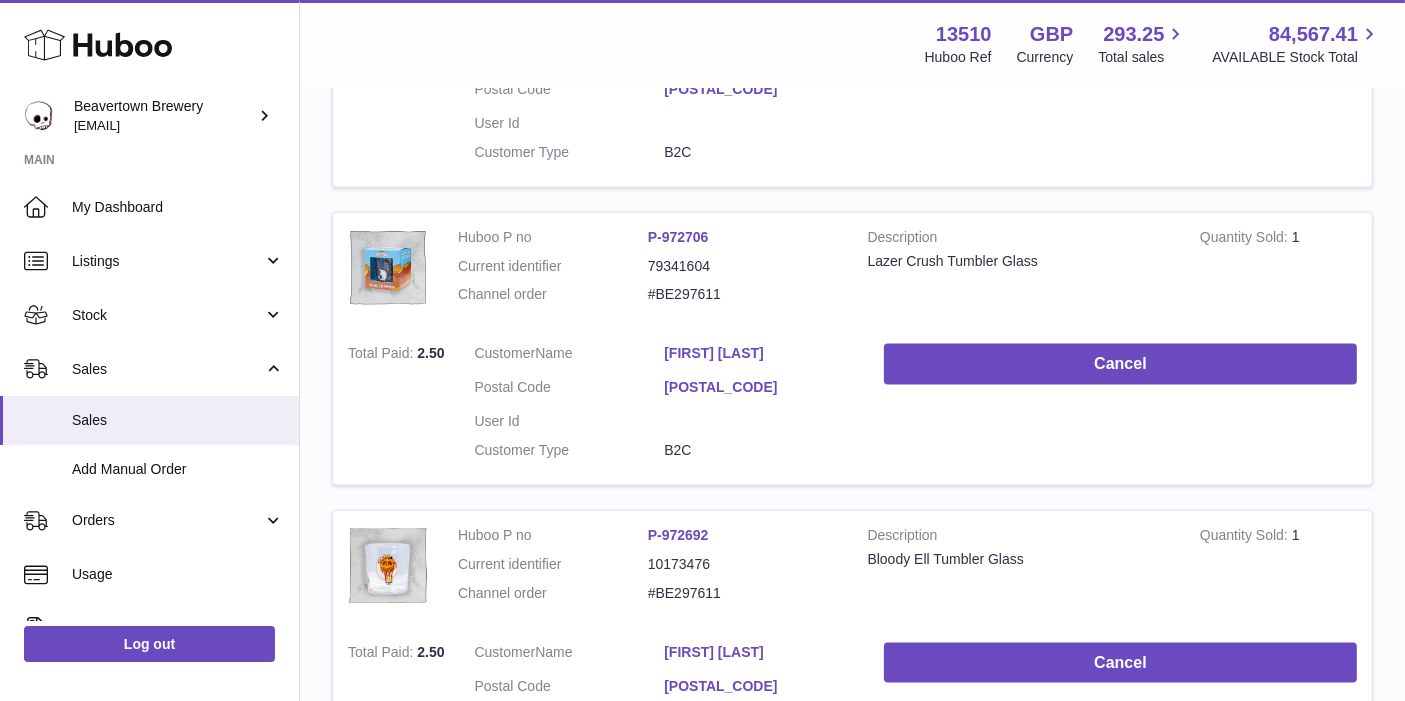 scroll, scrollTop: 2954, scrollLeft: 0, axis: vertical 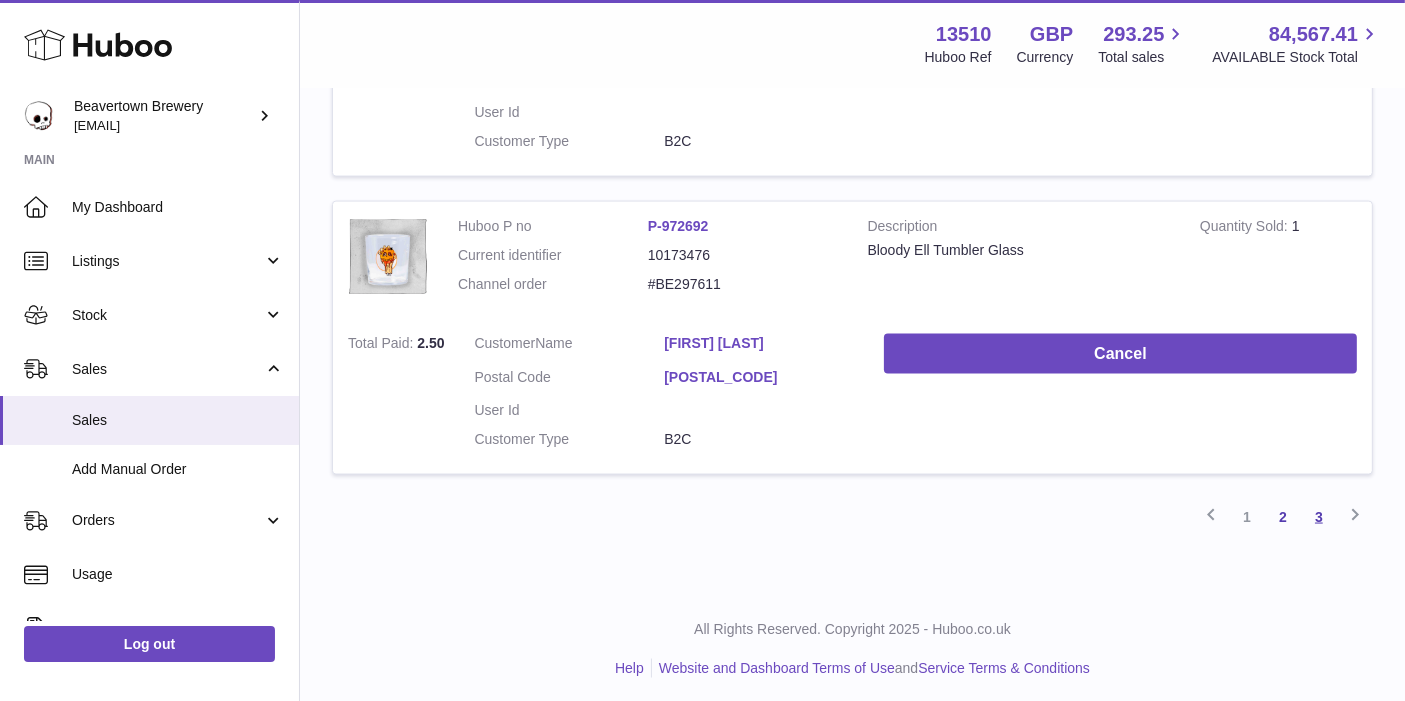 click on "3" at bounding box center [1319, 517] 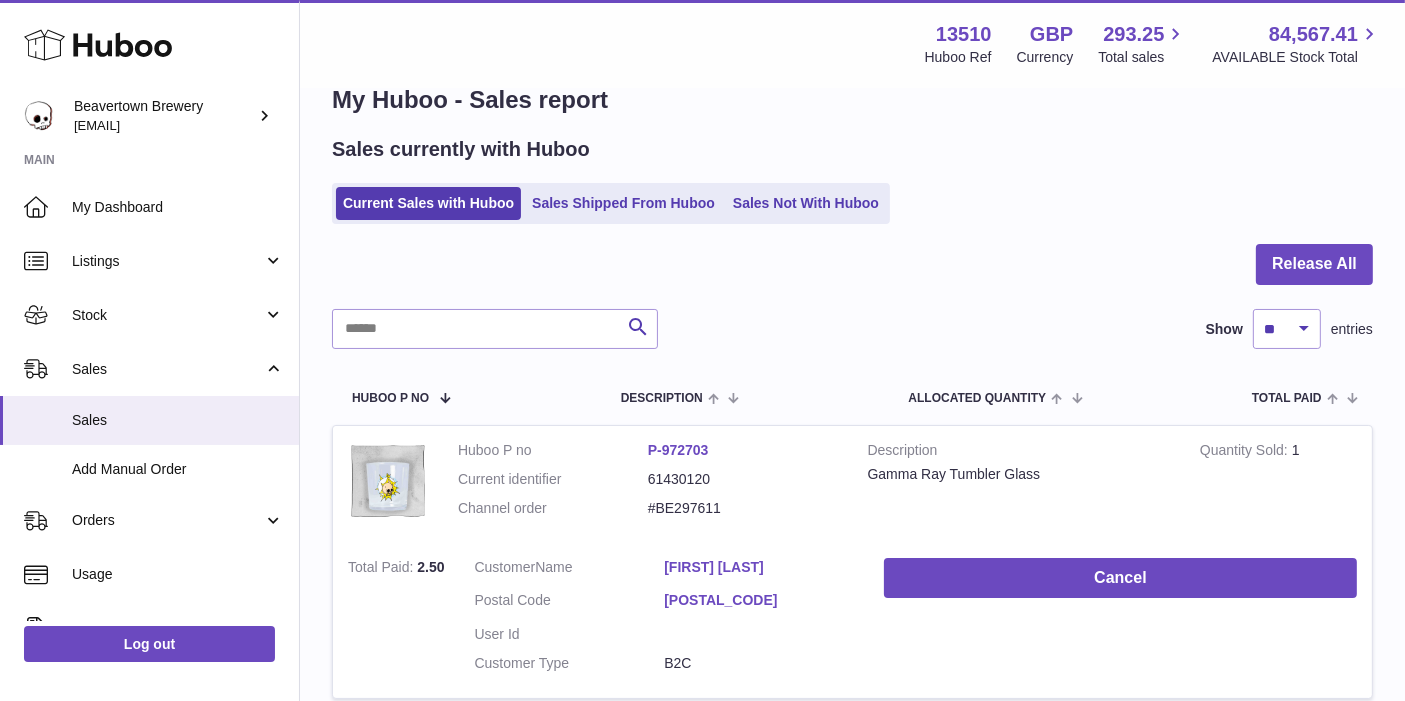 scroll, scrollTop: 0, scrollLeft: 0, axis: both 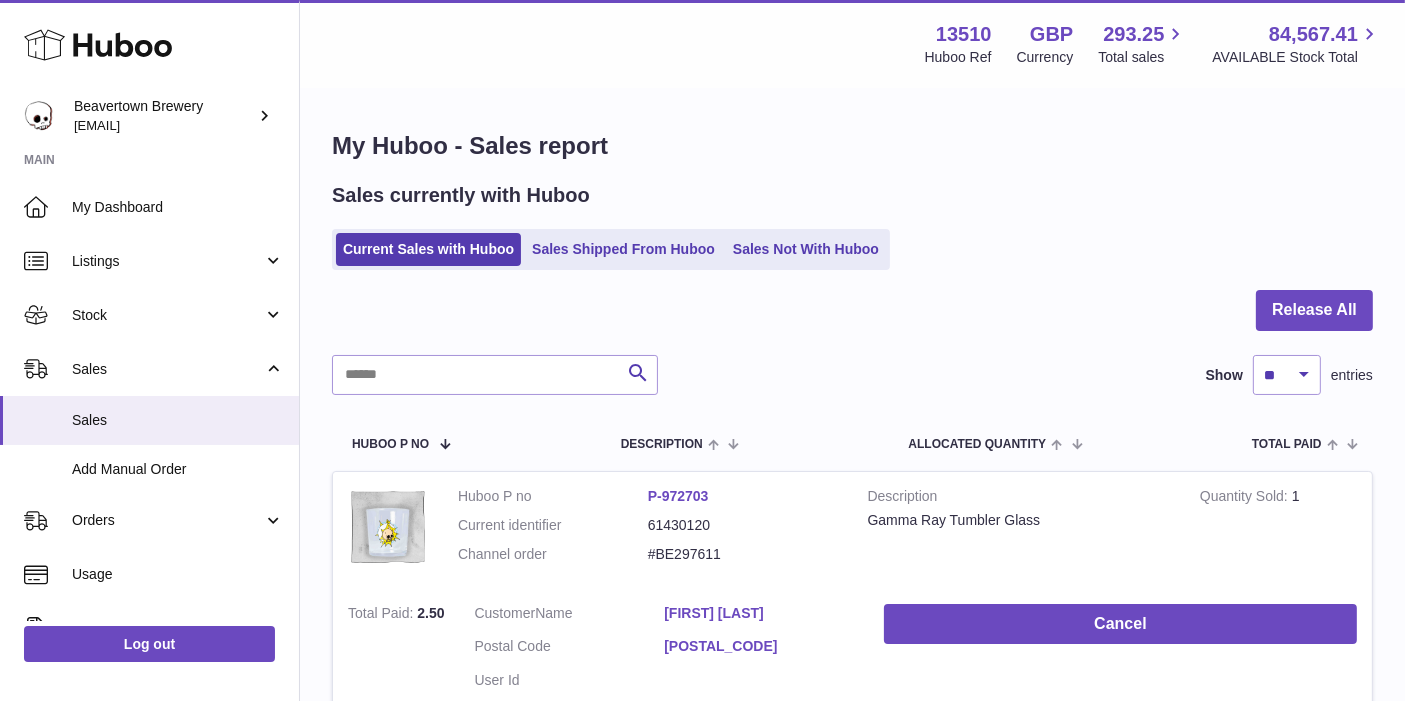 click on "My Huboo - Sales report" at bounding box center [852, 146] 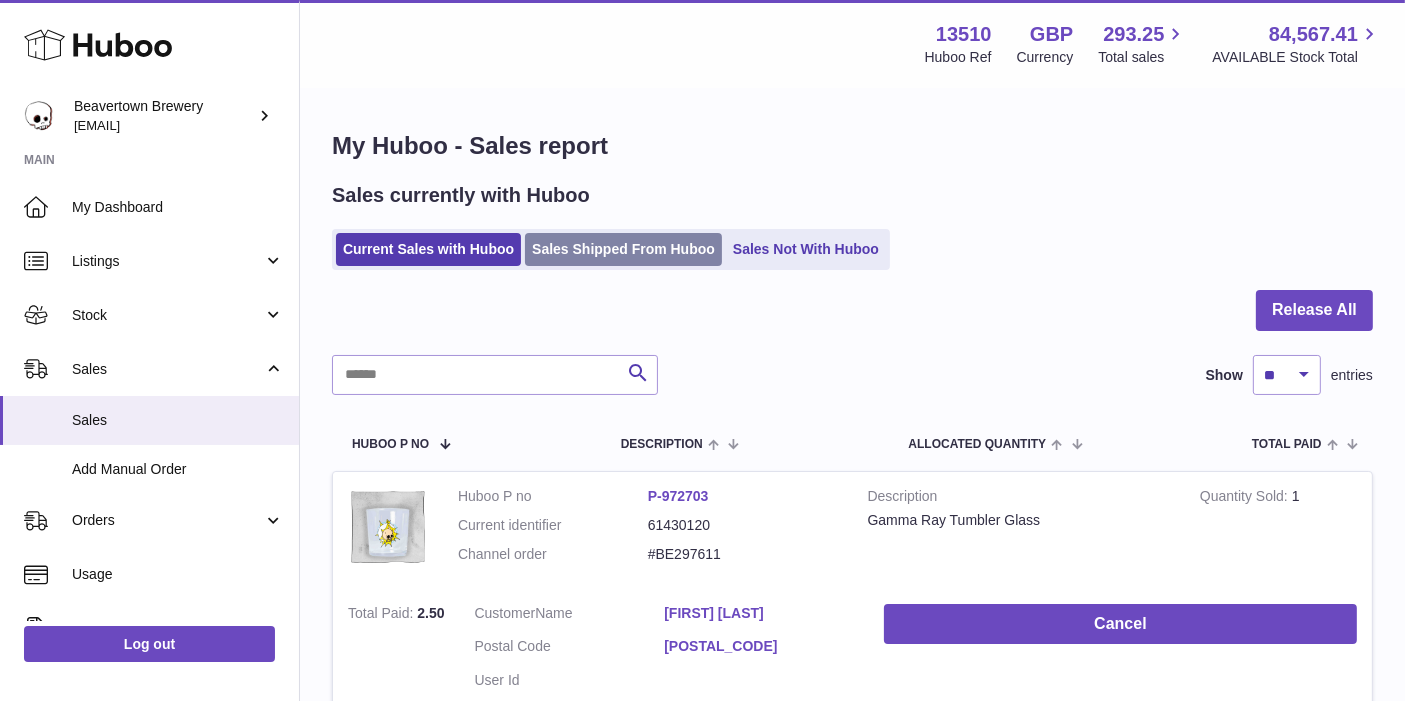 click on "Sales Shipped From Huboo" at bounding box center (623, 249) 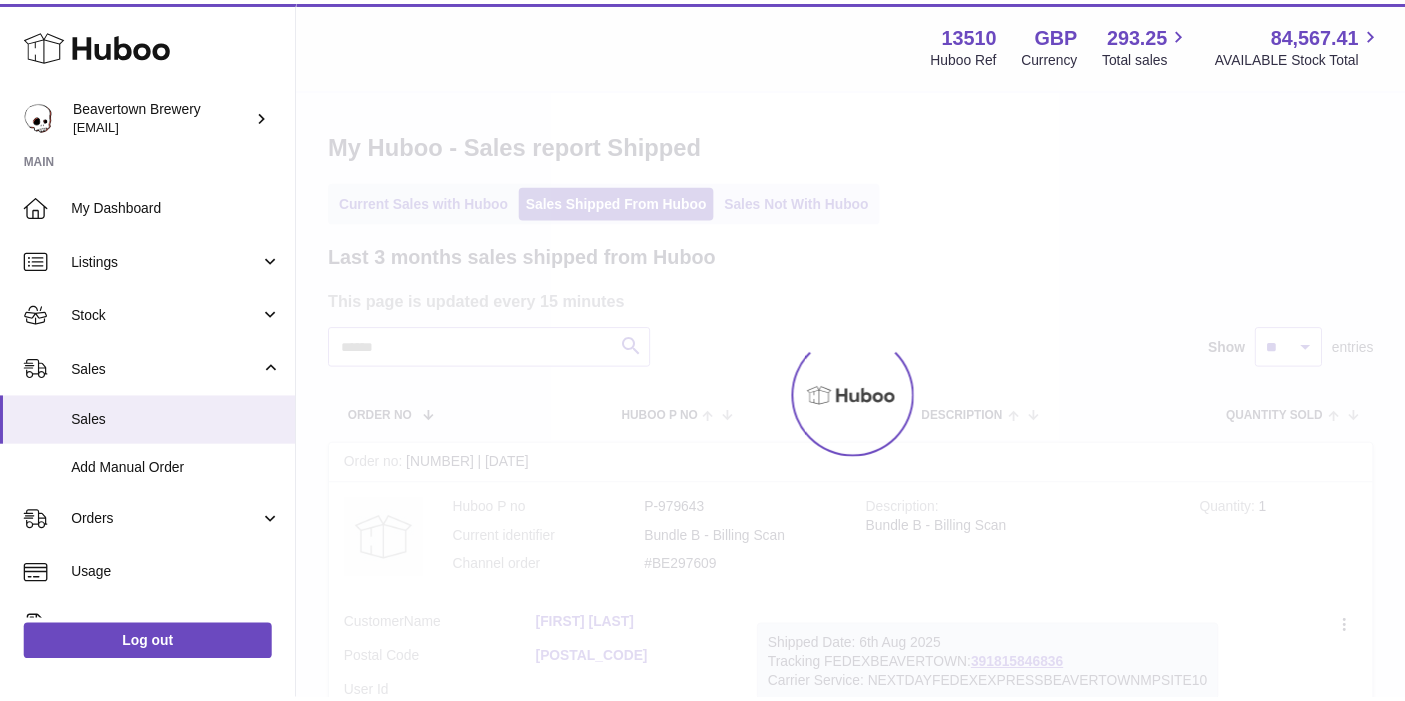 scroll, scrollTop: 0, scrollLeft: 0, axis: both 